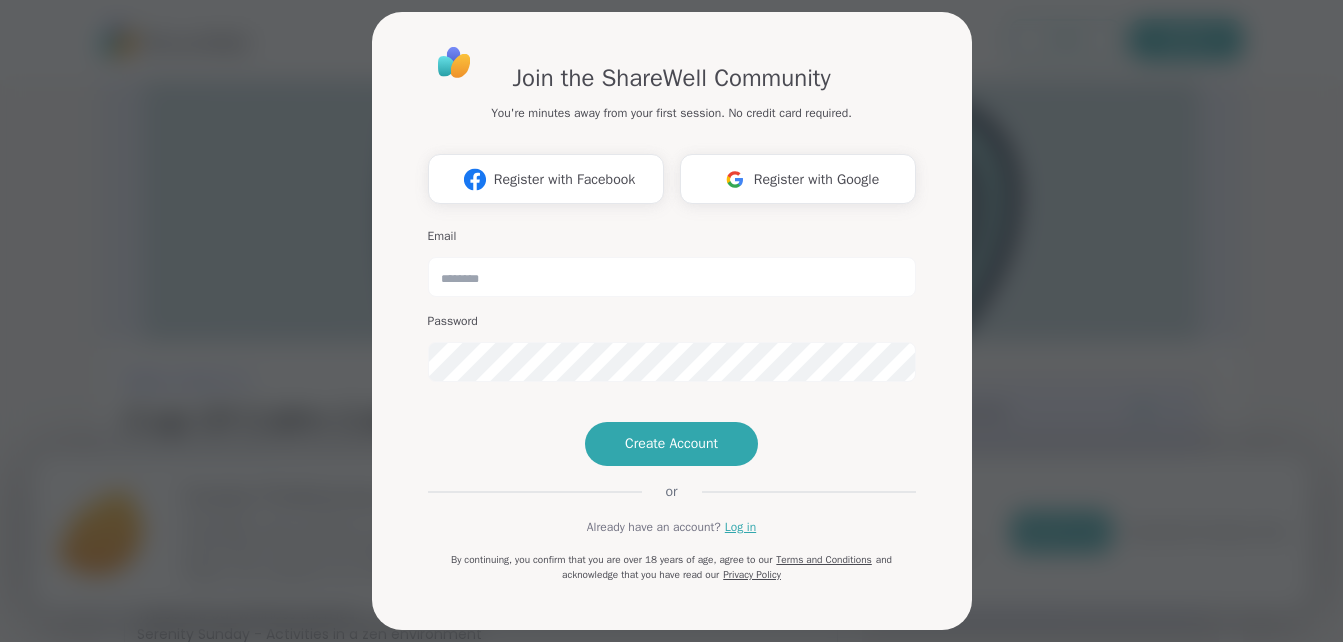 scroll, scrollTop: 0, scrollLeft: 0, axis: both 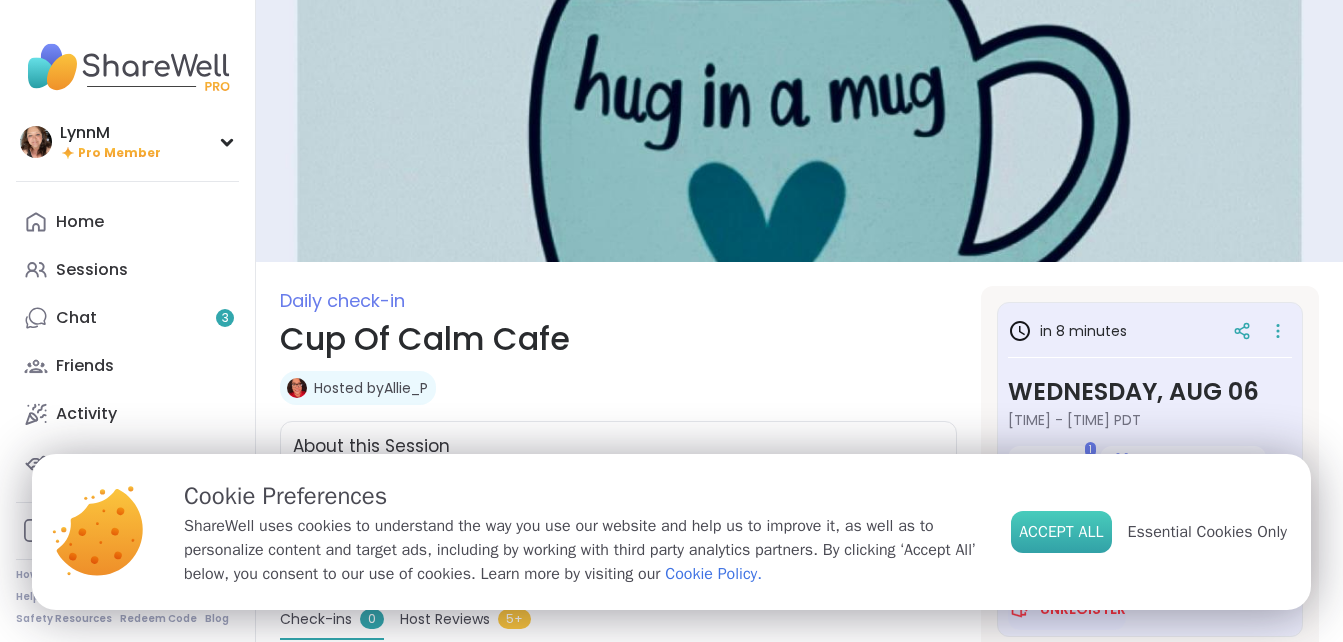 click on "Accept All" at bounding box center [1061, 532] 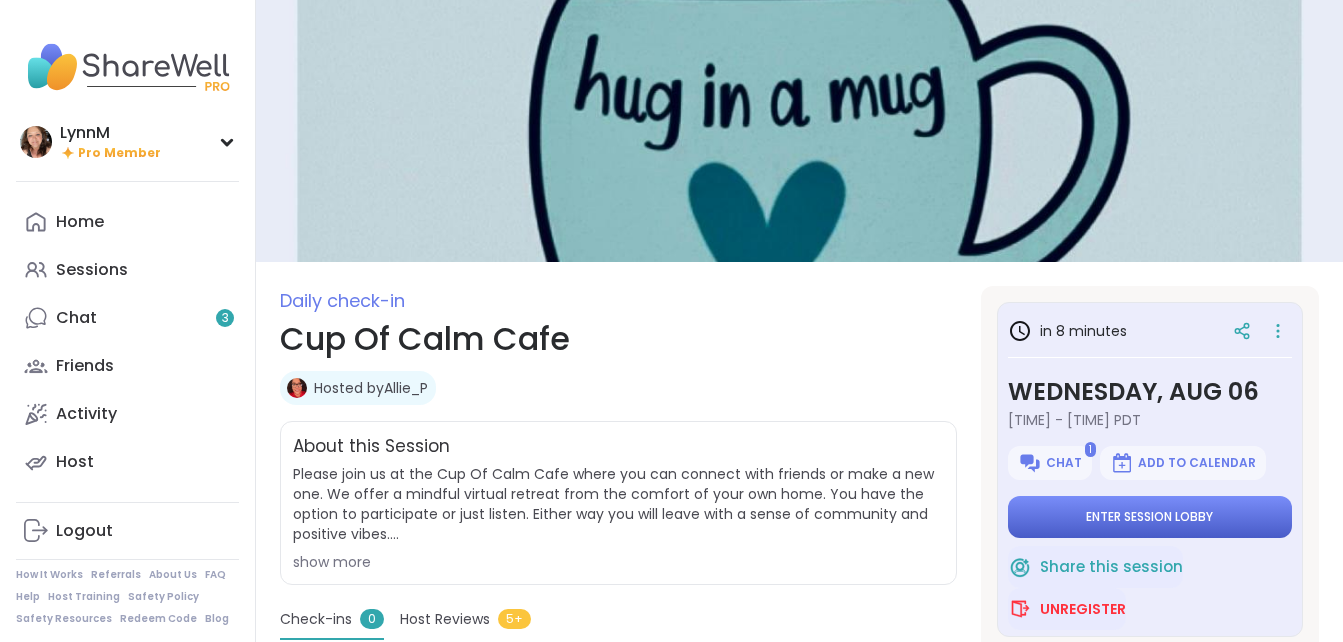 click on "Enter session lobby" at bounding box center [1150, 517] 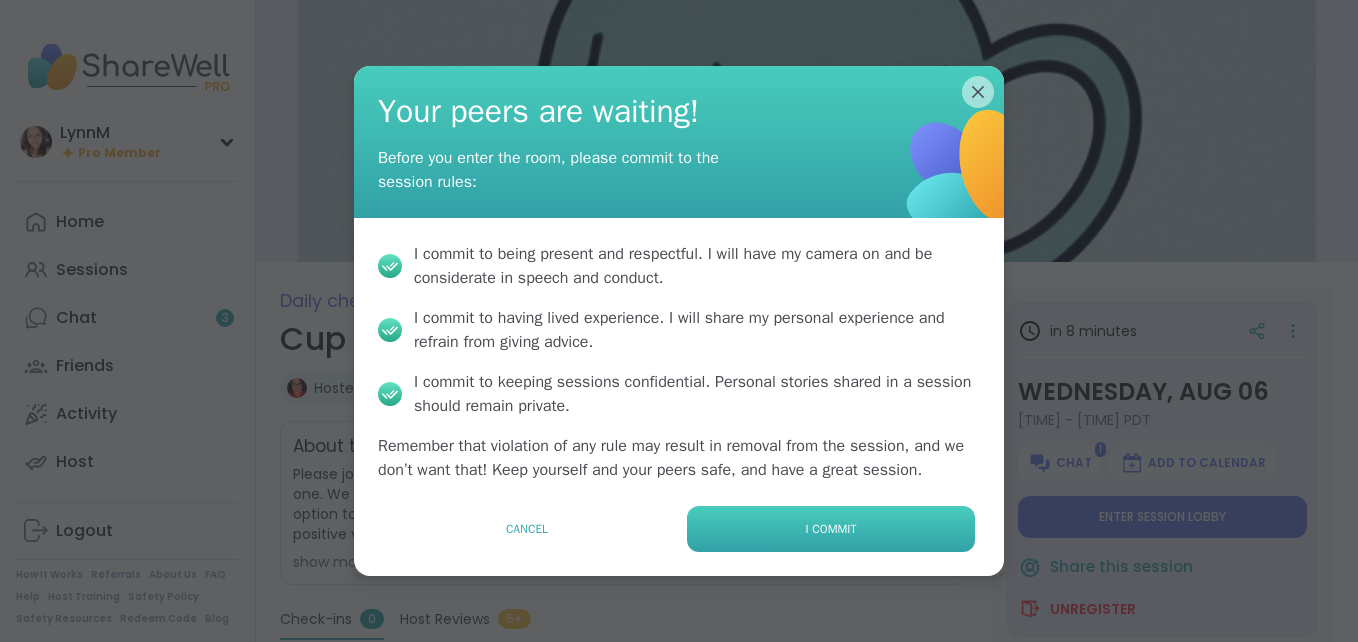 click on "I commit" at bounding box center (831, 529) 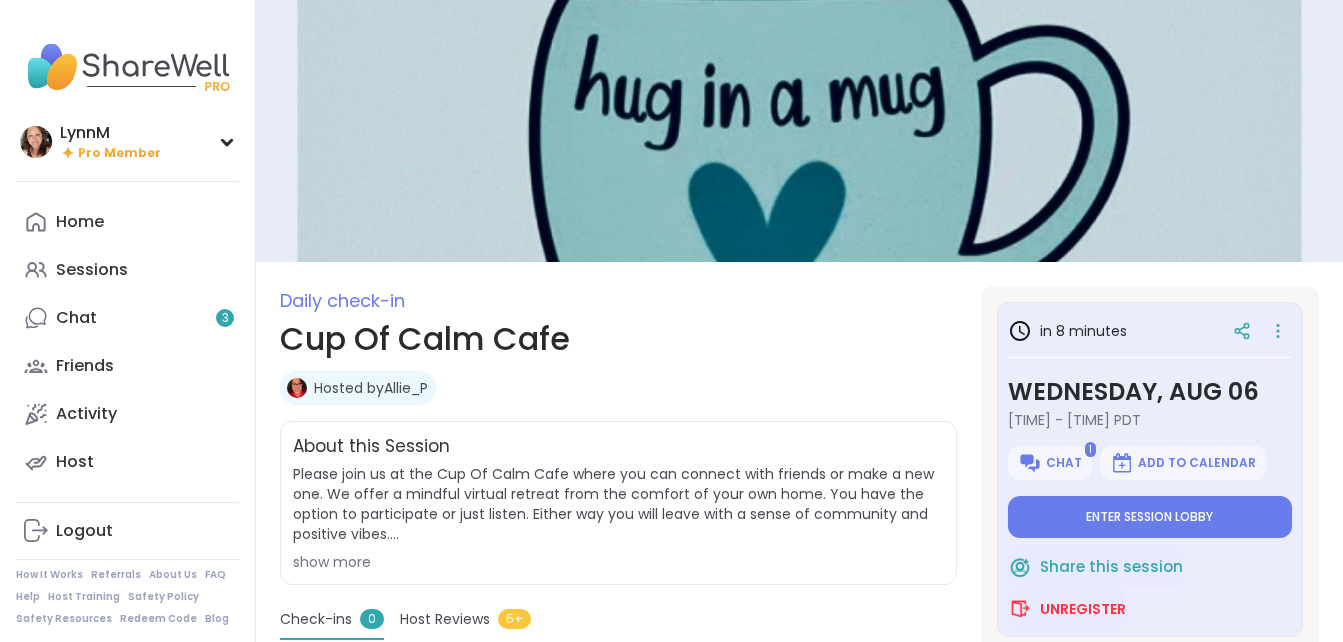 type on "*" 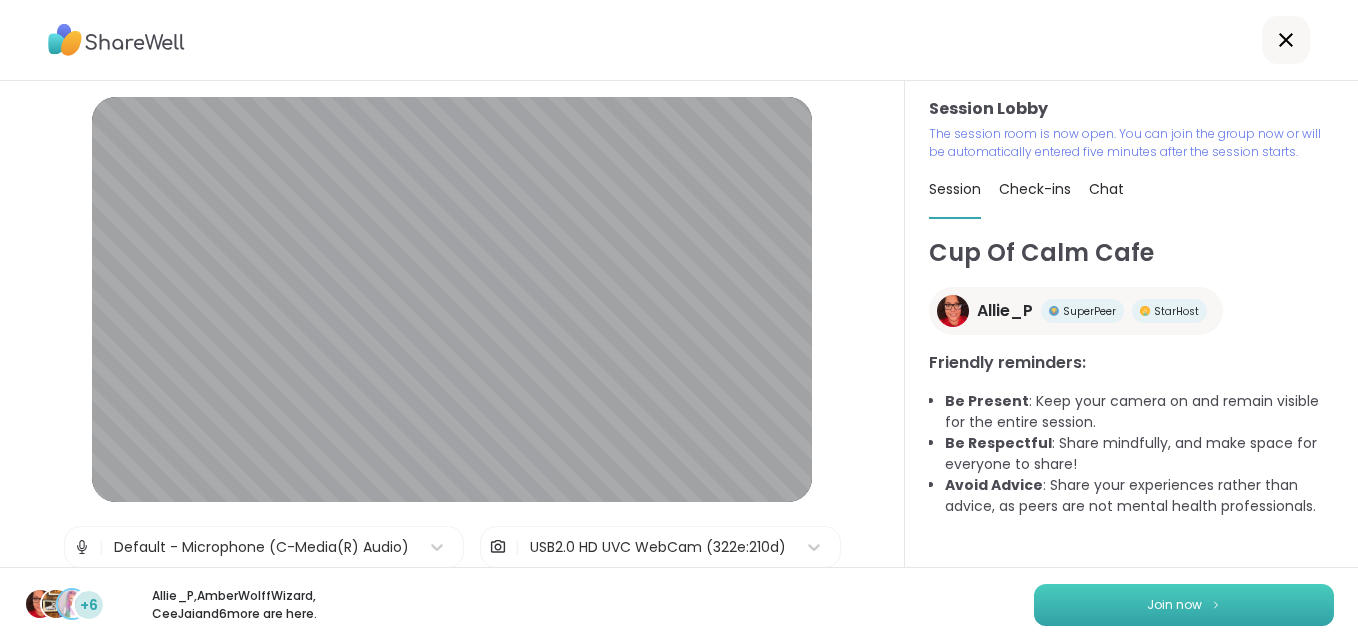 click on "Join now" at bounding box center (1174, 605) 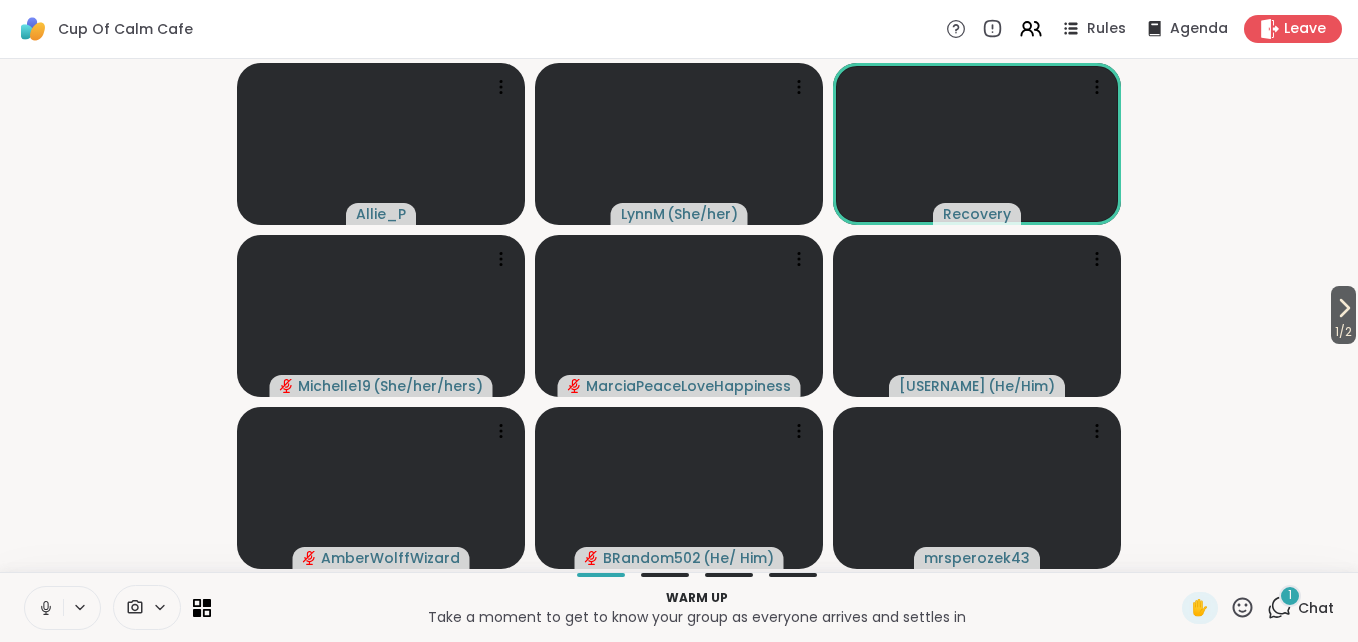 click on "1" at bounding box center (1290, 595) 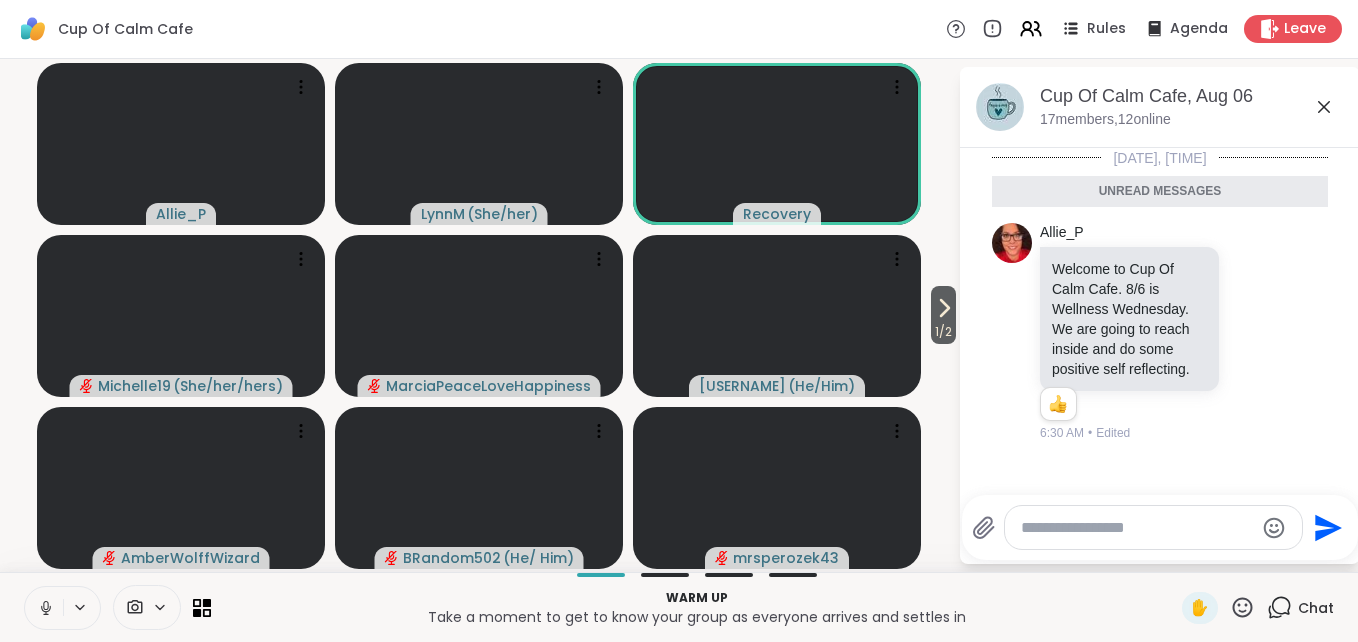 click 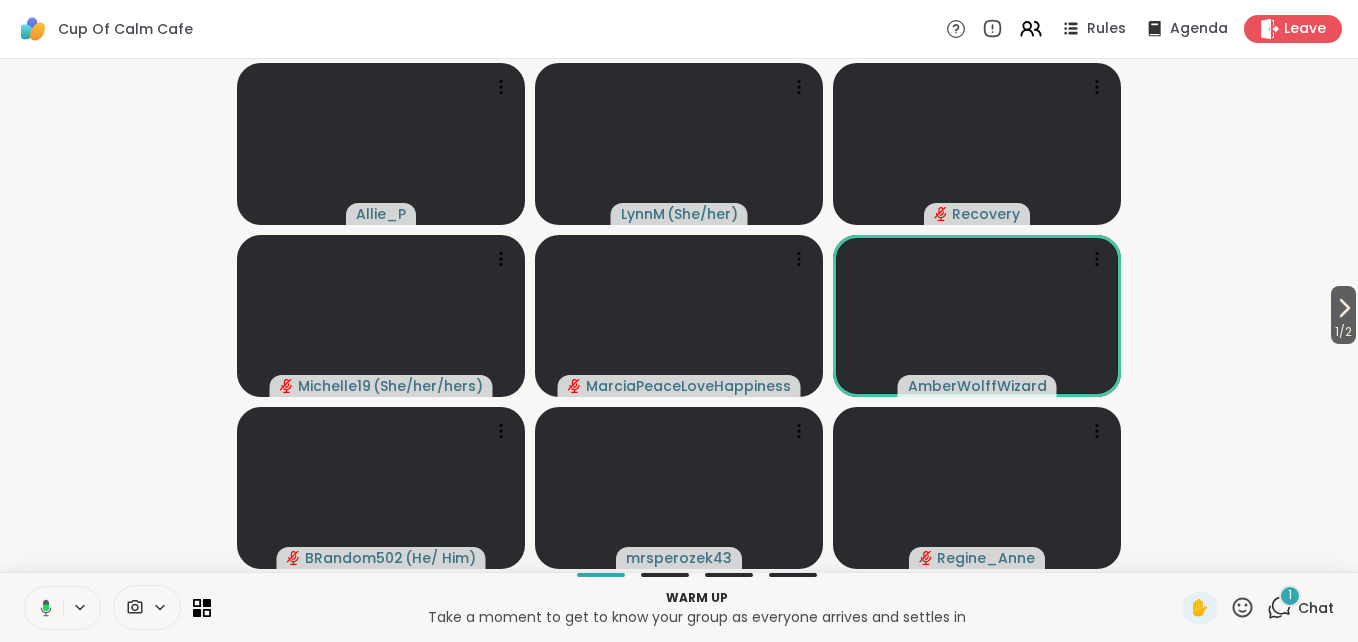 click 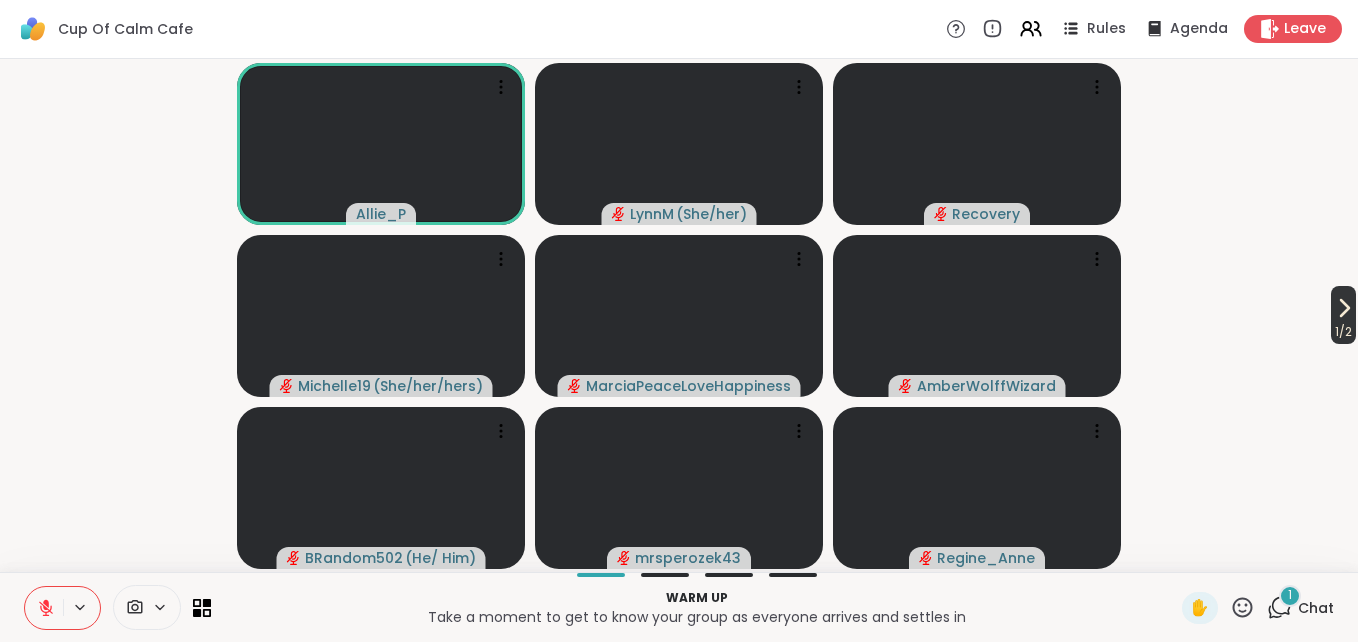 click on "1  /  2" at bounding box center [1343, 332] 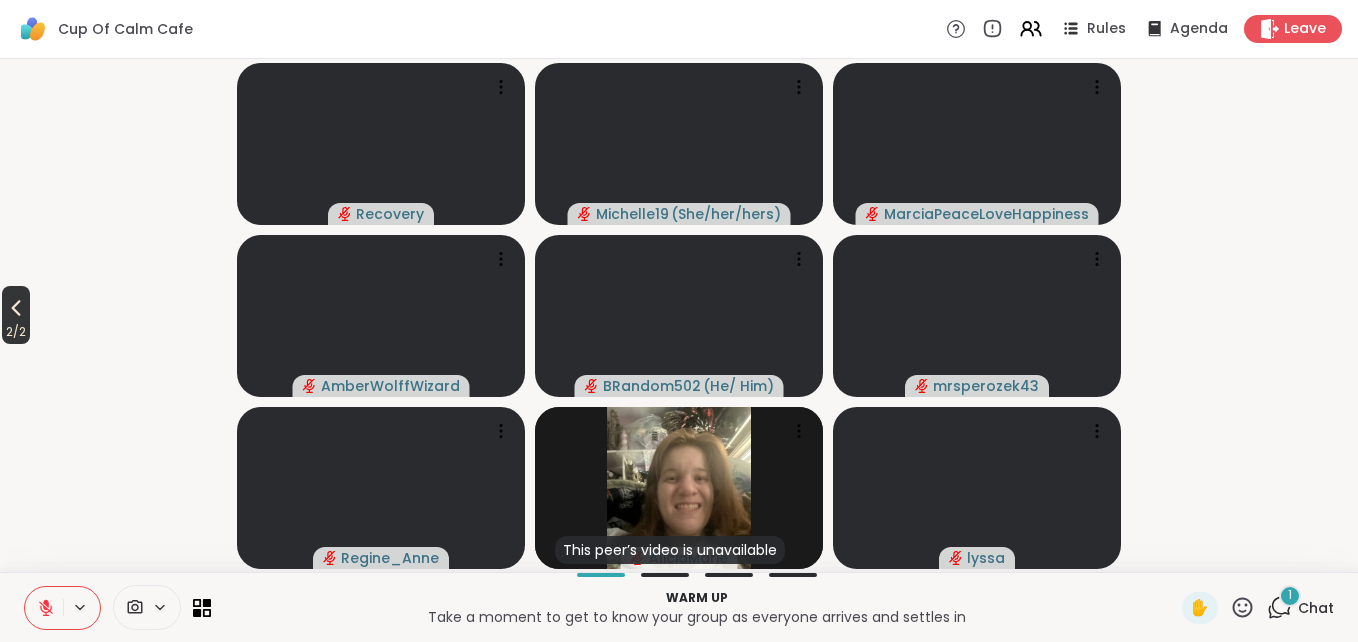 click 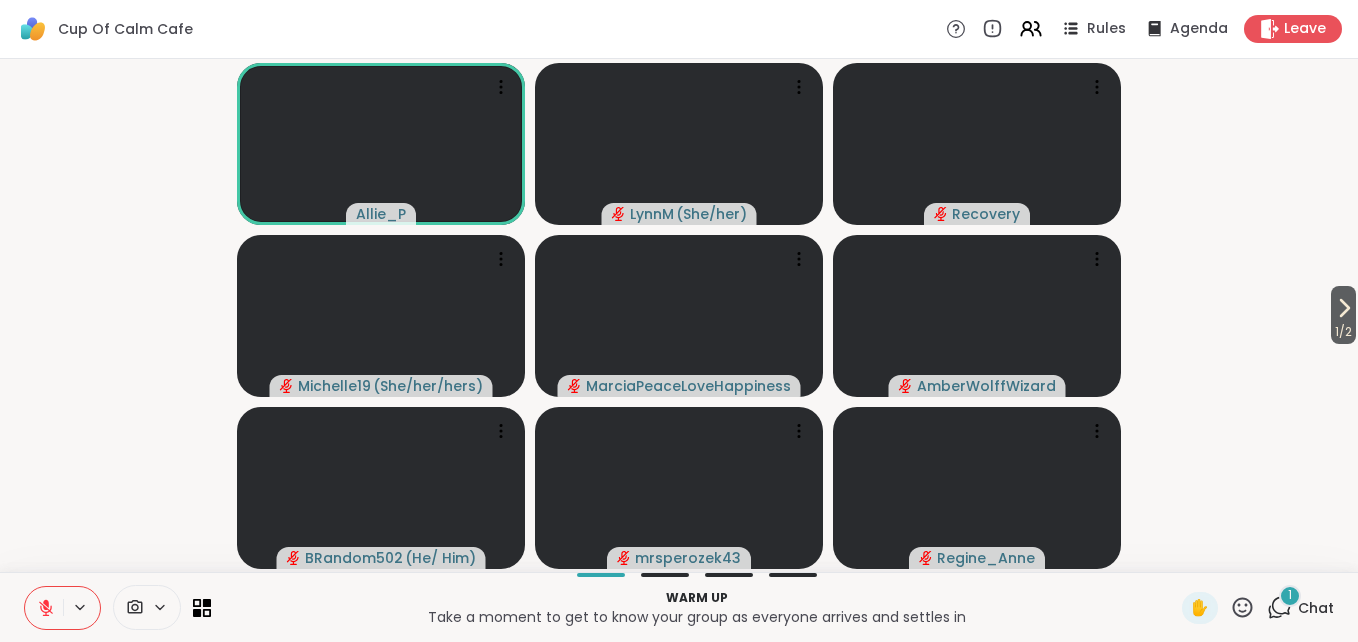 click 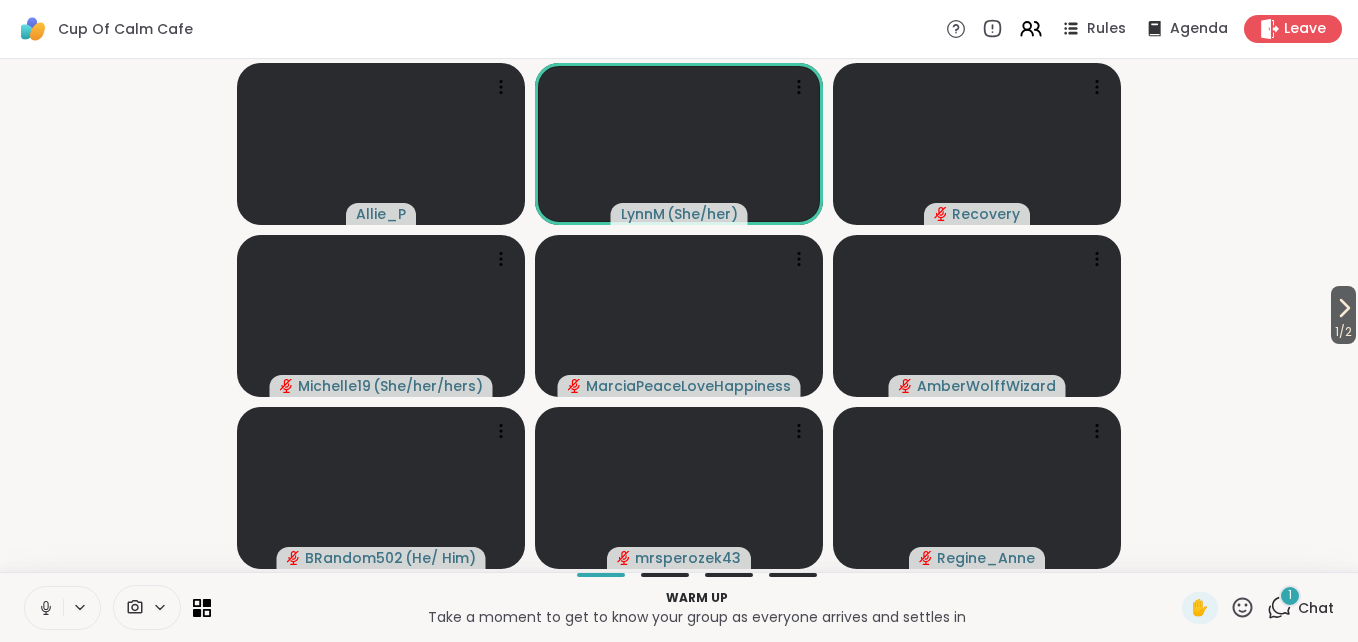 click 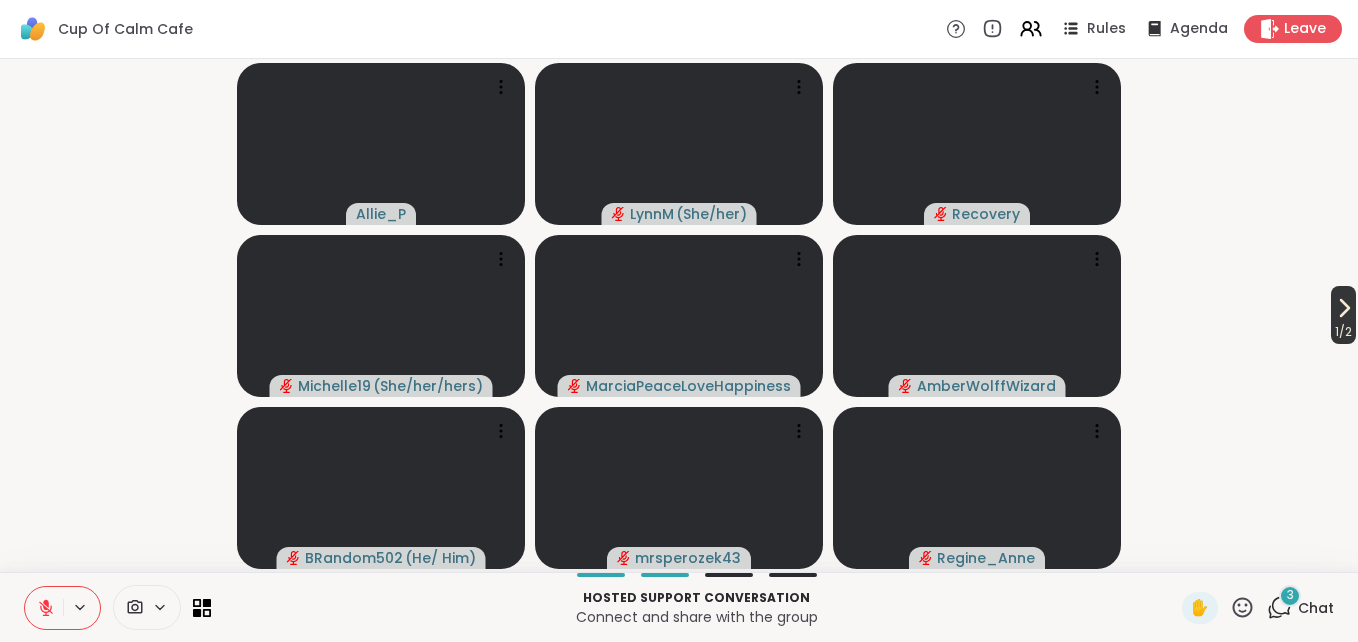 click 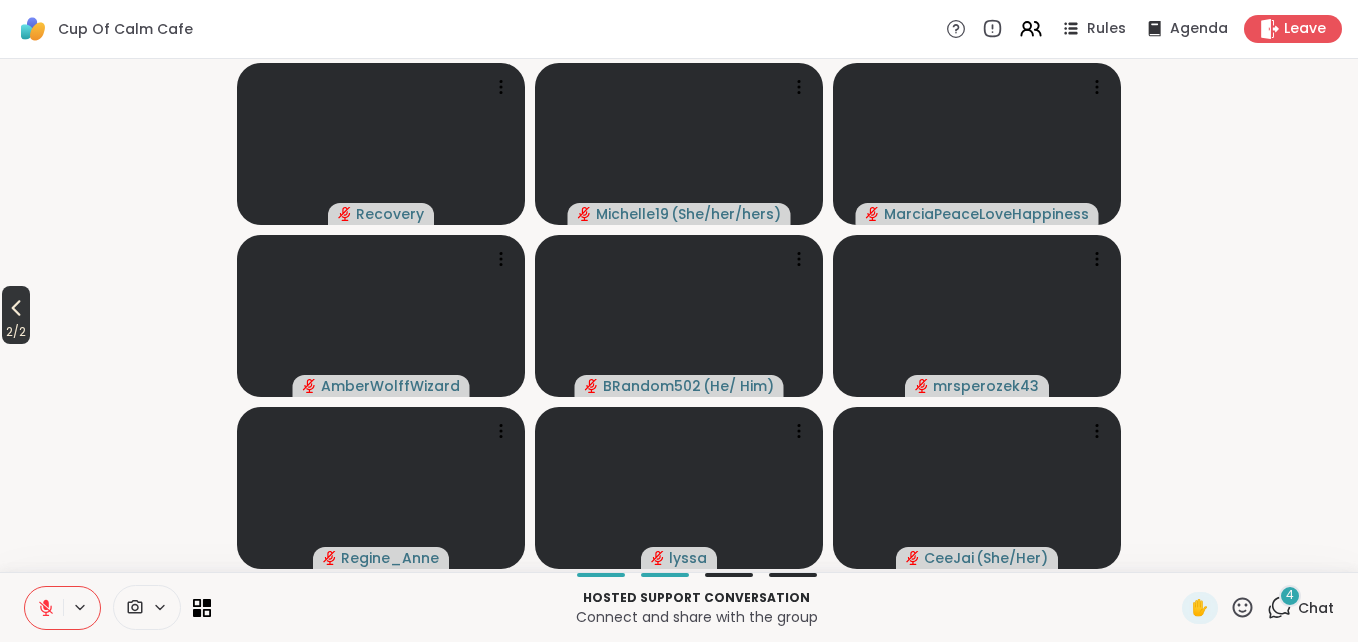click 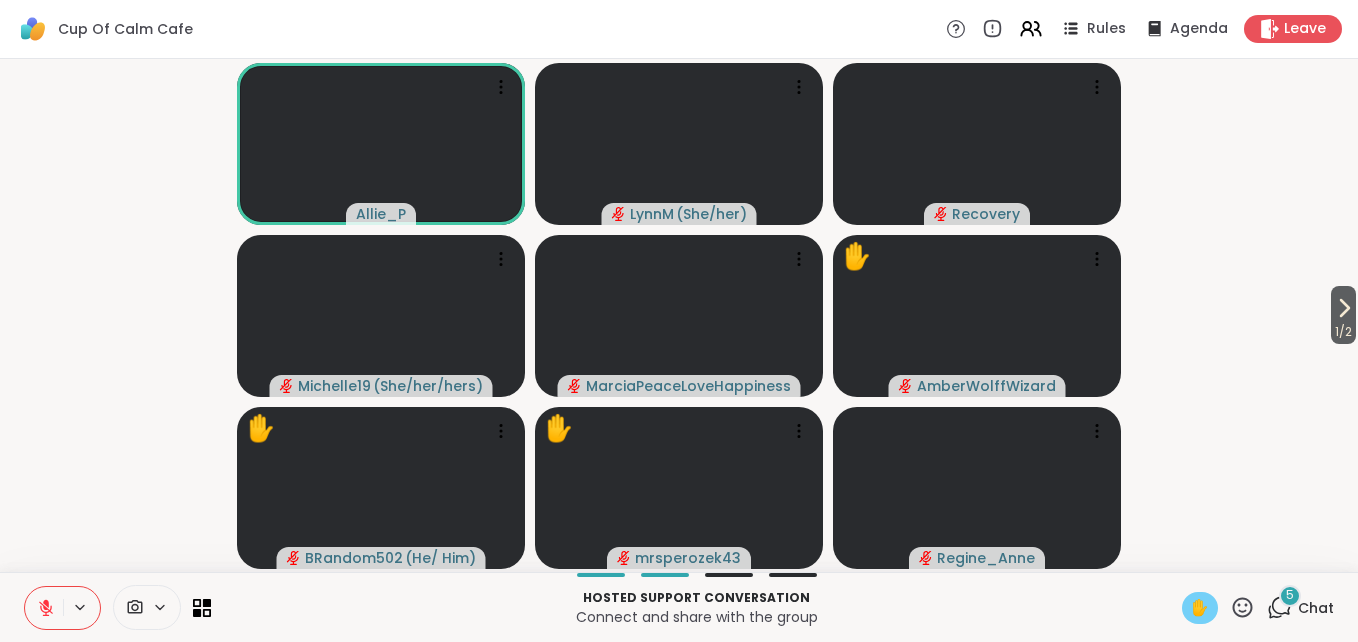 click on "✋" at bounding box center (1200, 608) 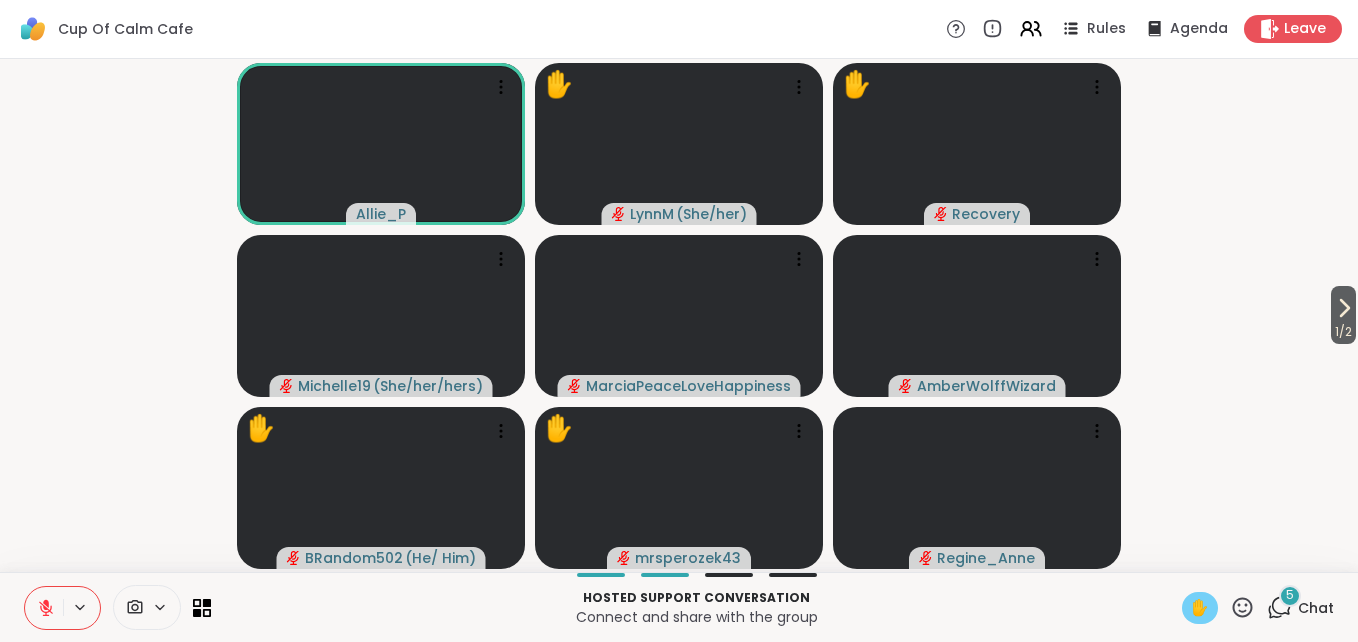 click 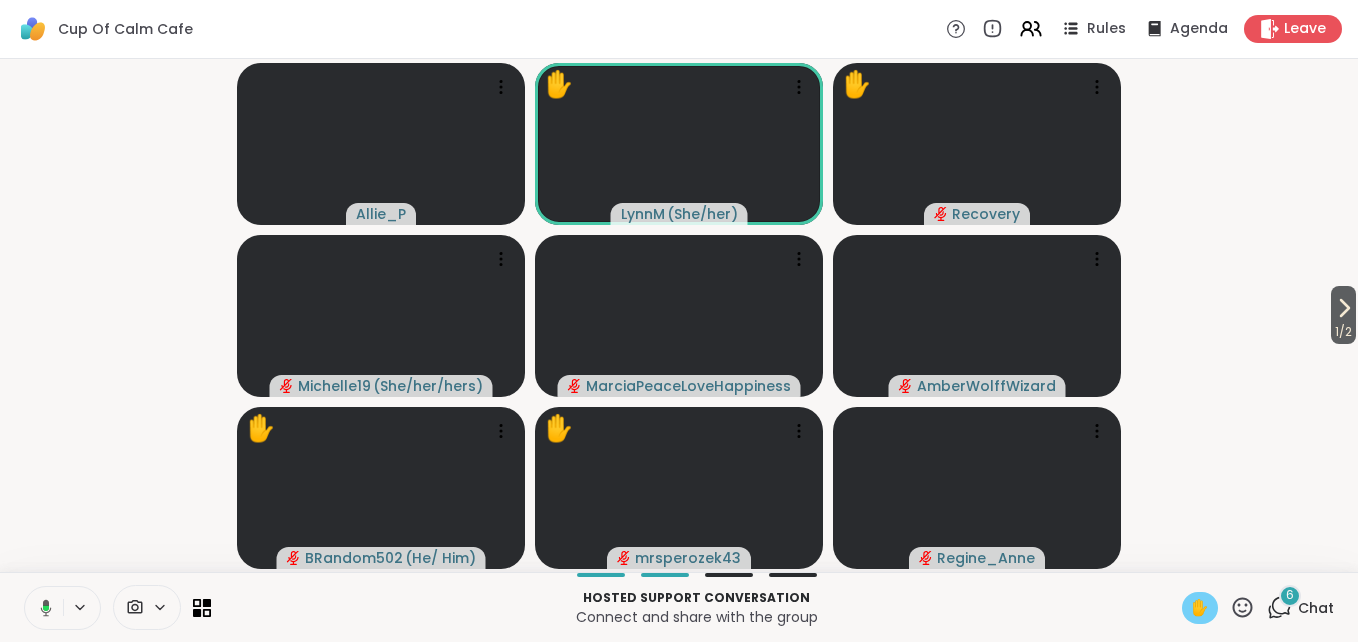 click 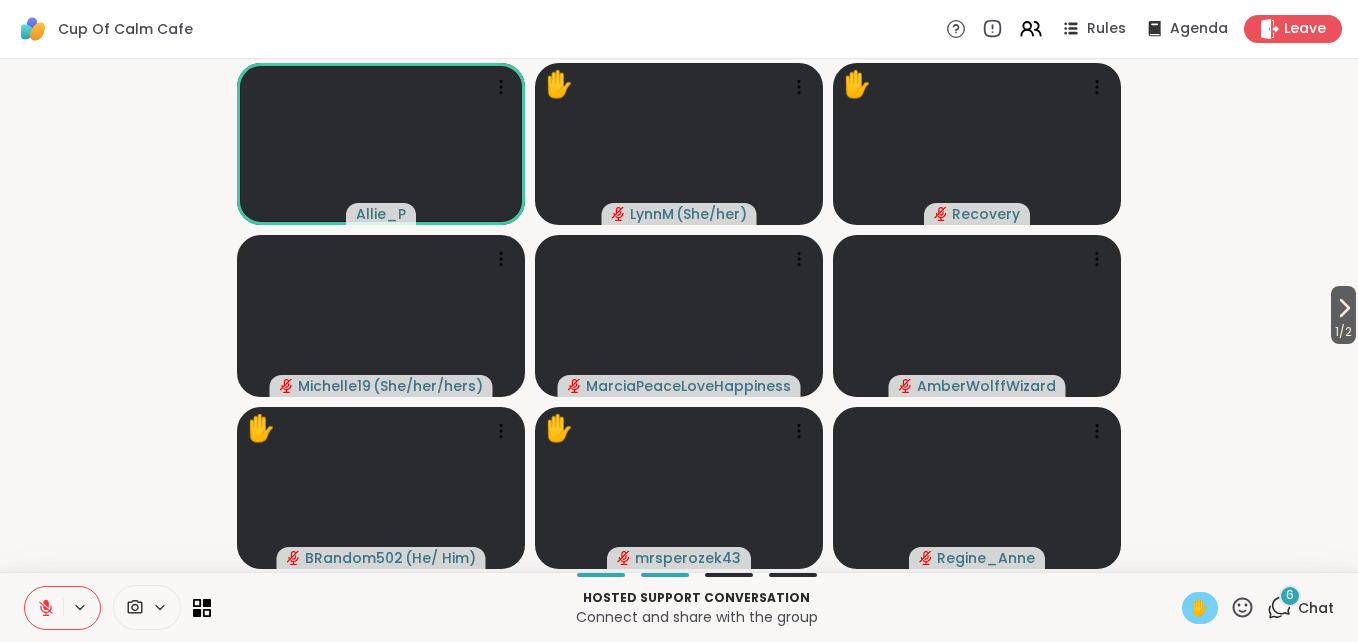 click 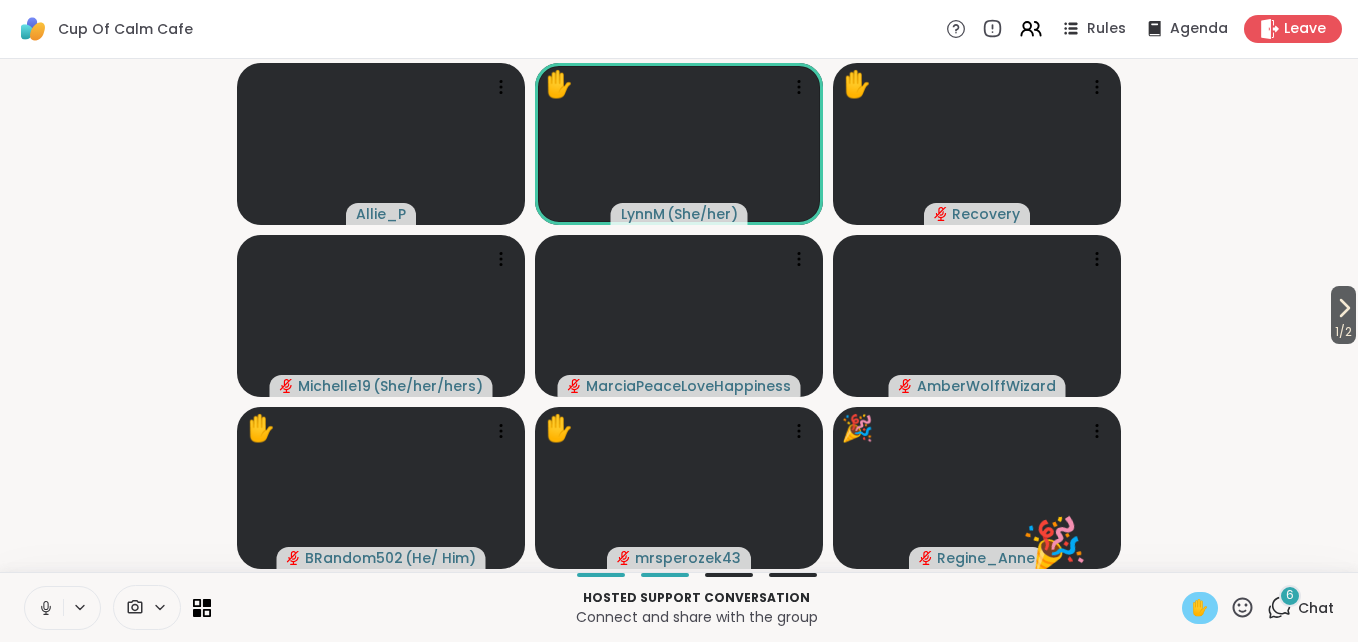 click 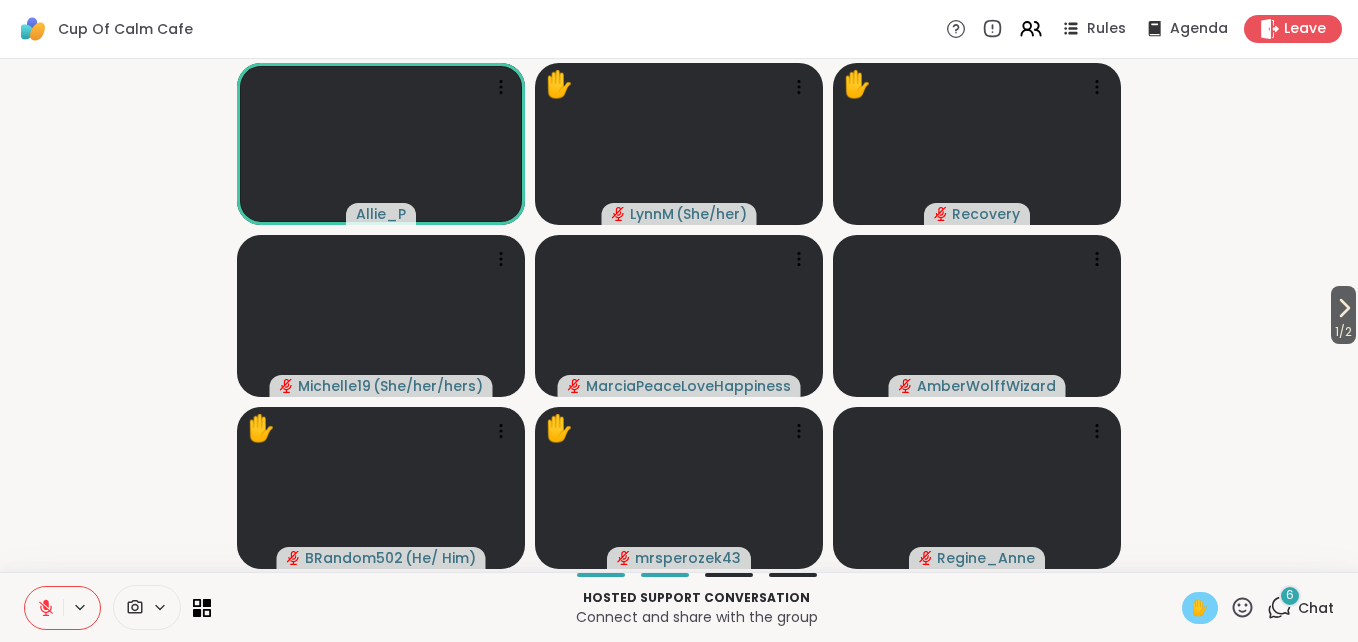 click 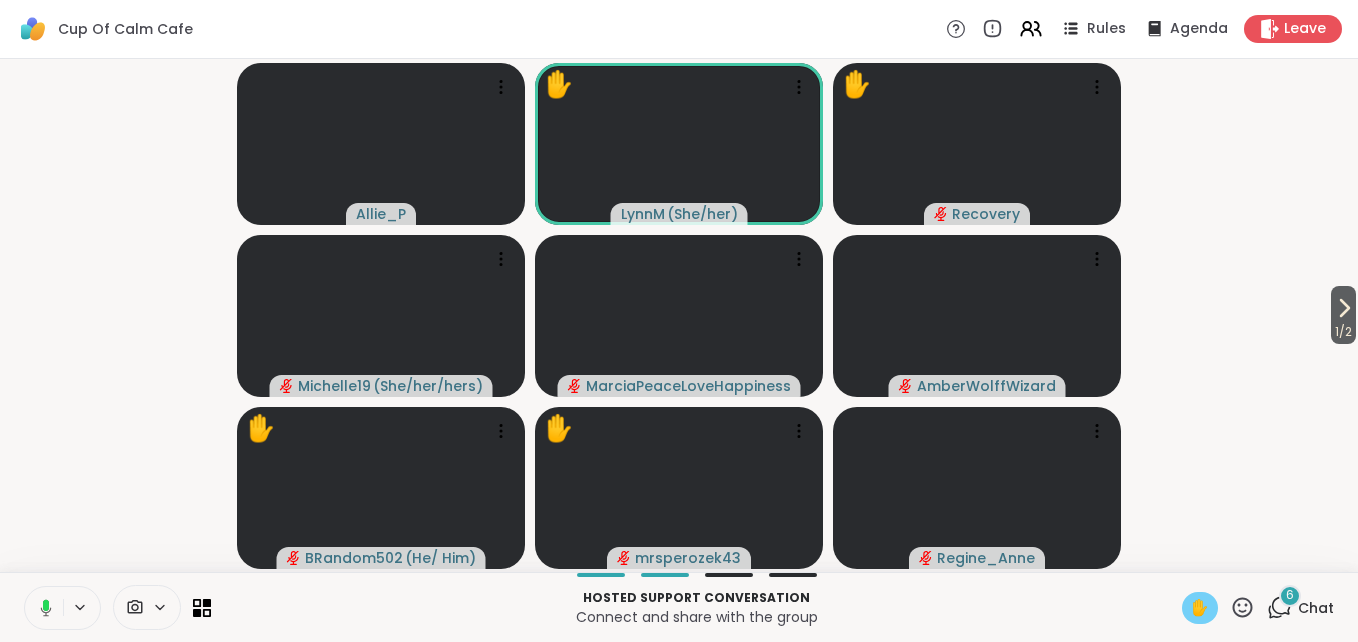 click 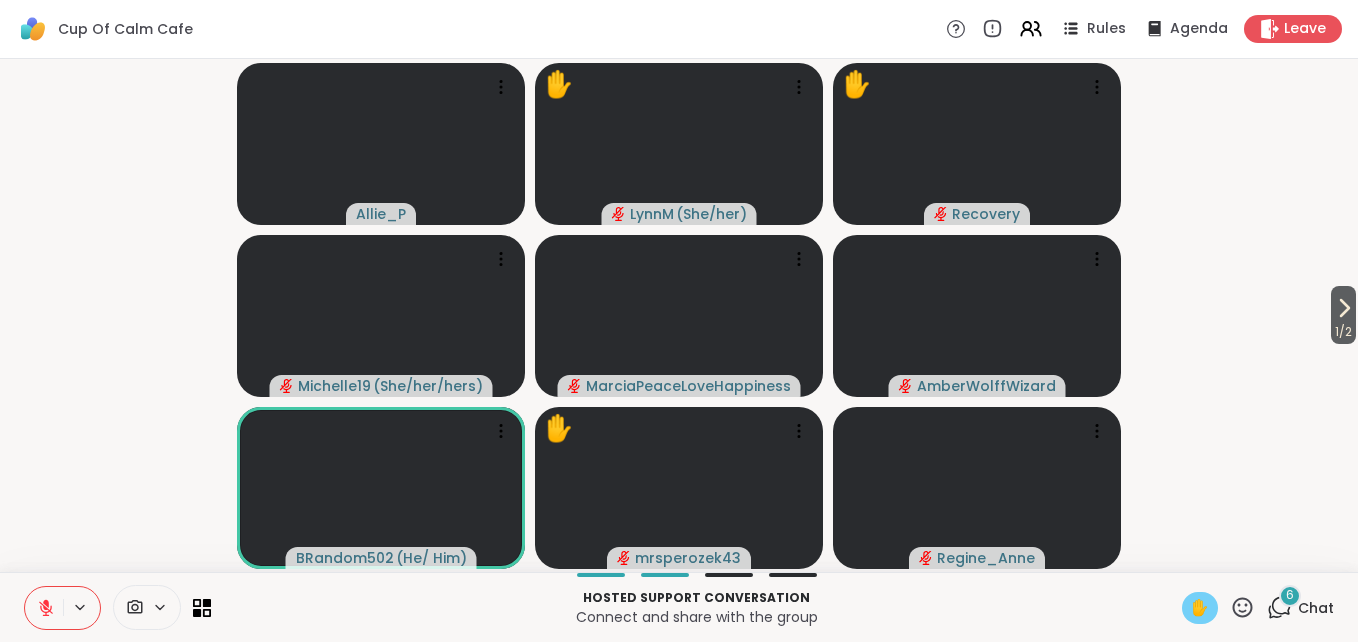click on "6" at bounding box center (1290, 596) 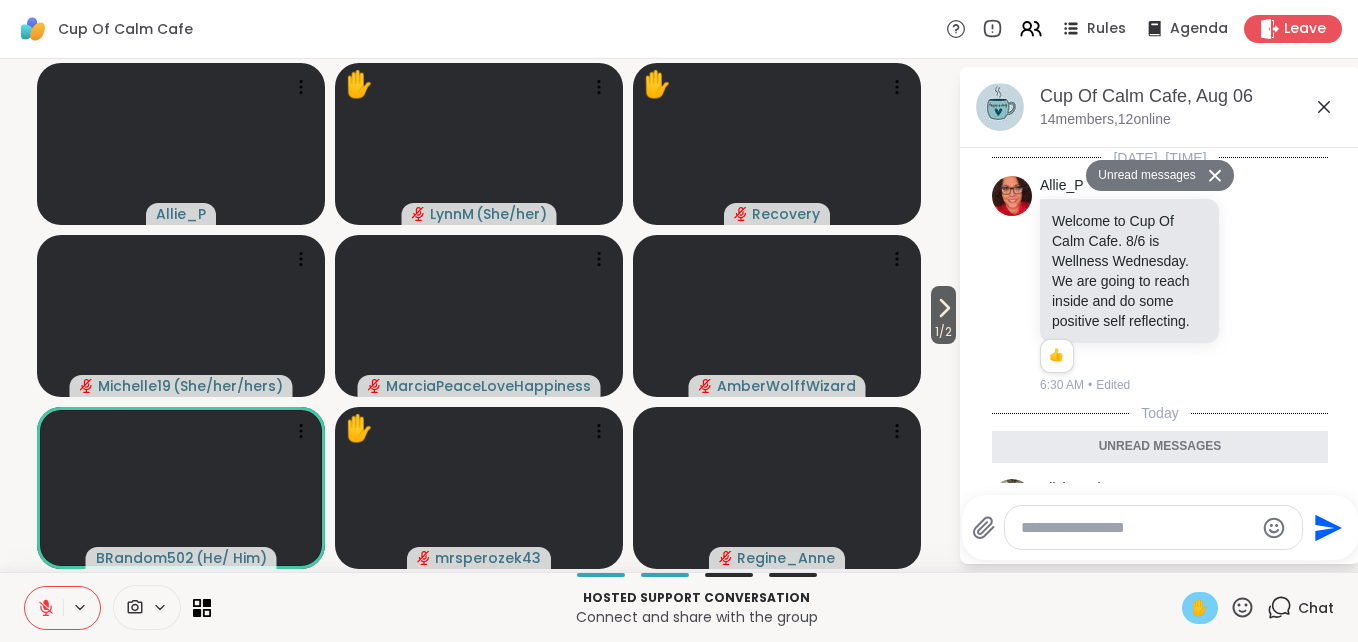 scroll, scrollTop: 1165, scrollLeft: 0, axis: vertical 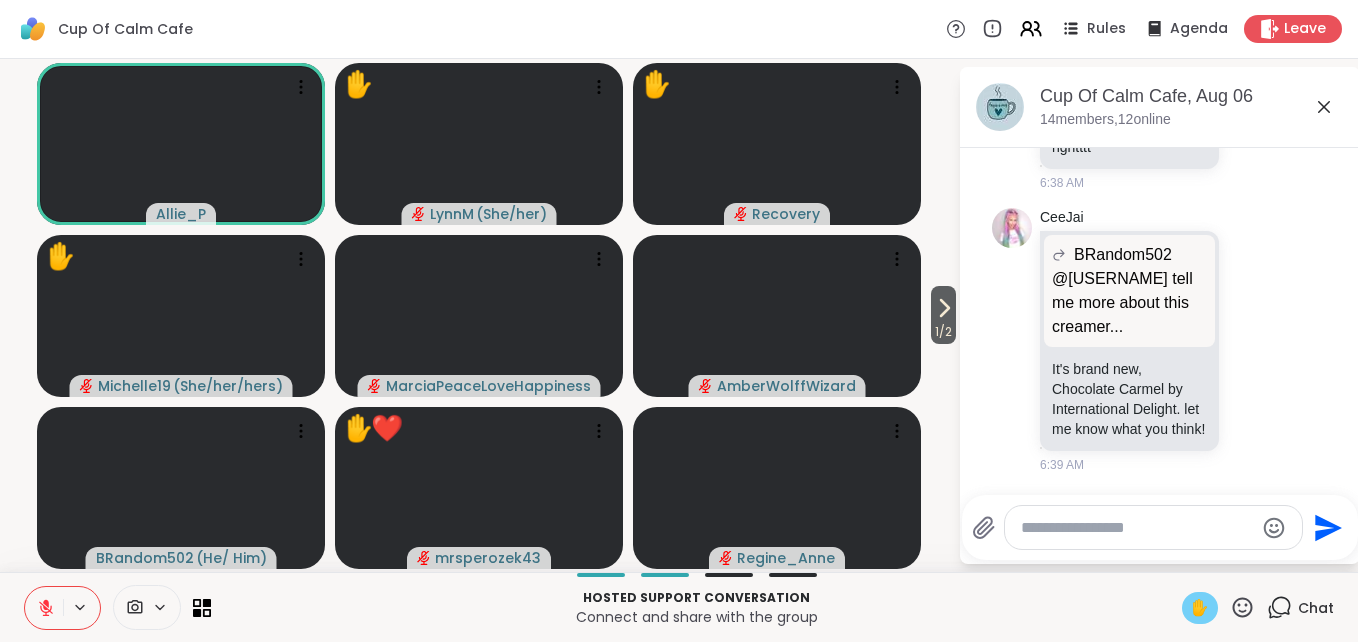 click 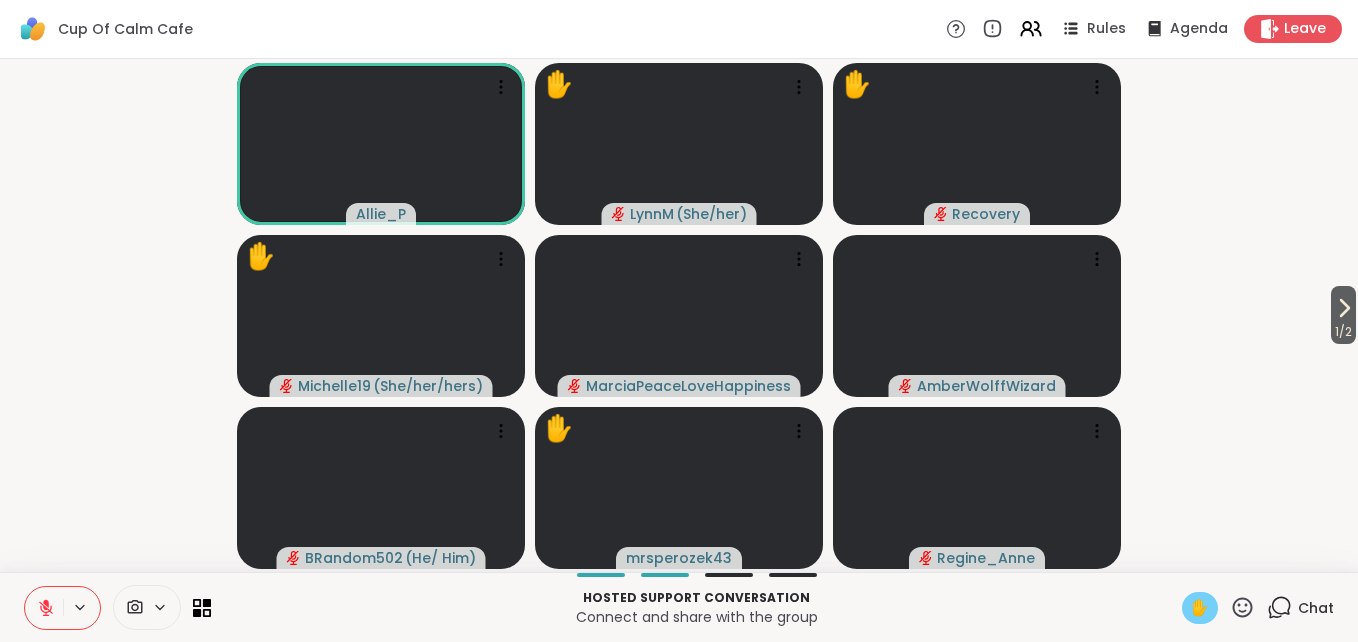 click on "✋" at bounding box center (1200, 608) 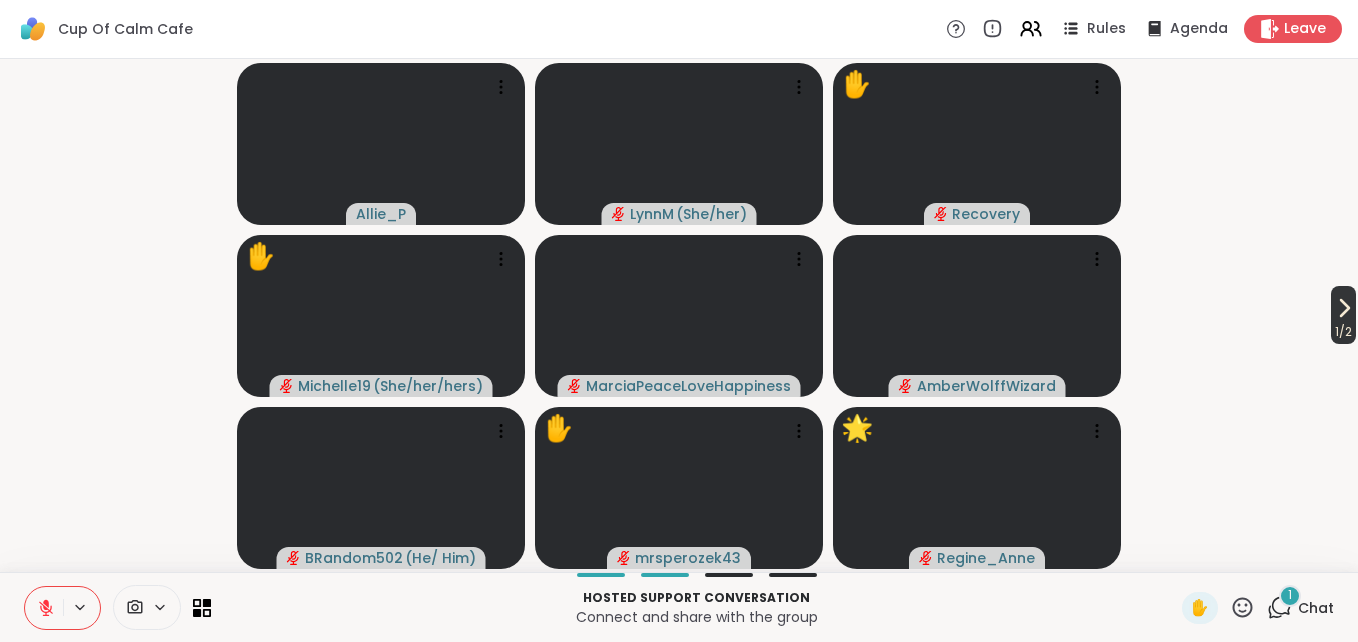 click 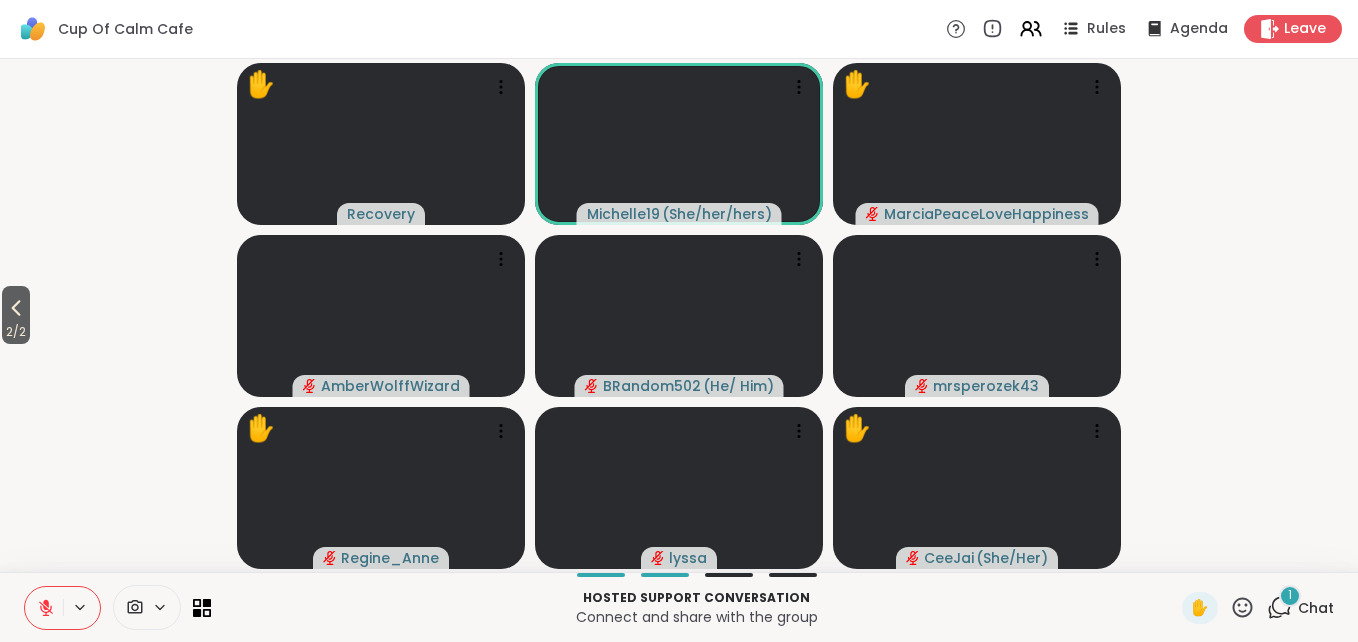 click 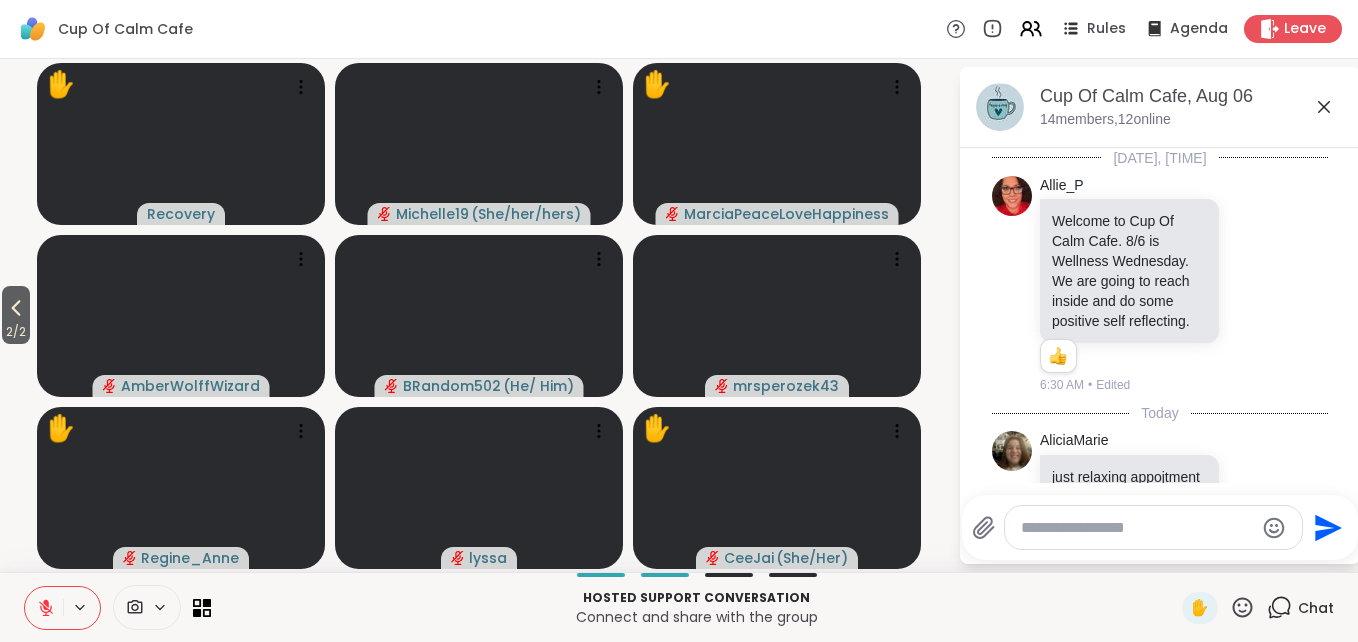 scroll, scrollTop: 1787, scrollLeft: 0, axis: vertical 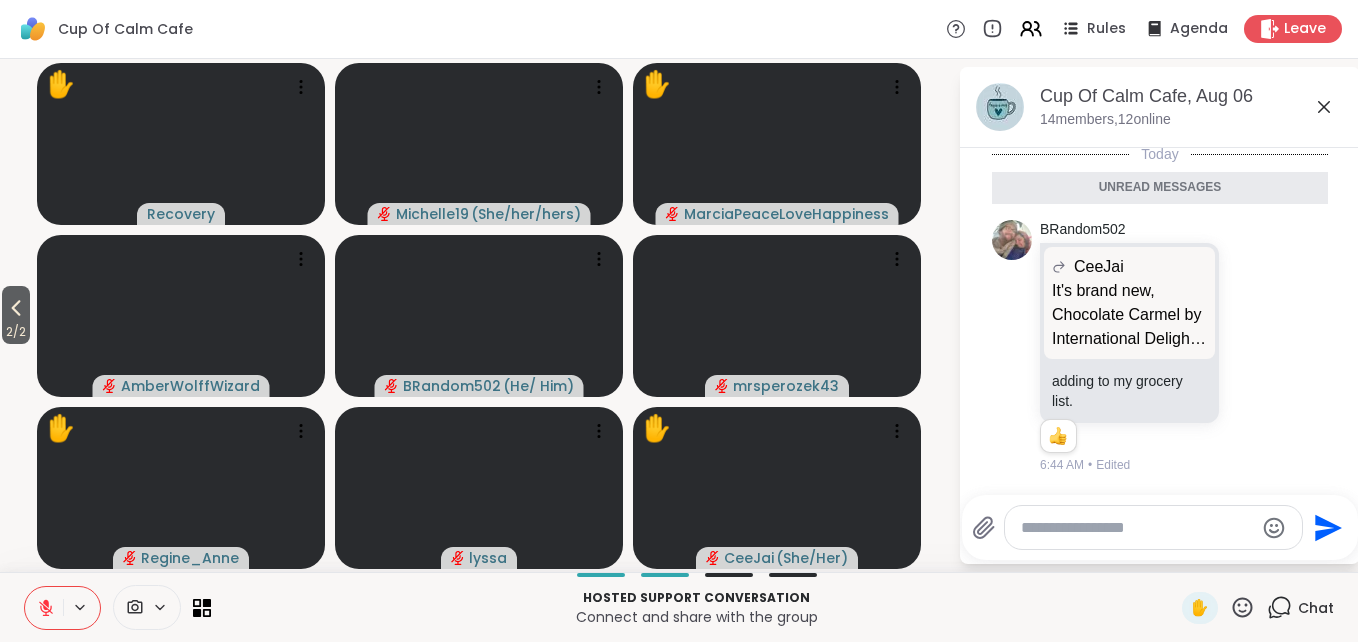 click 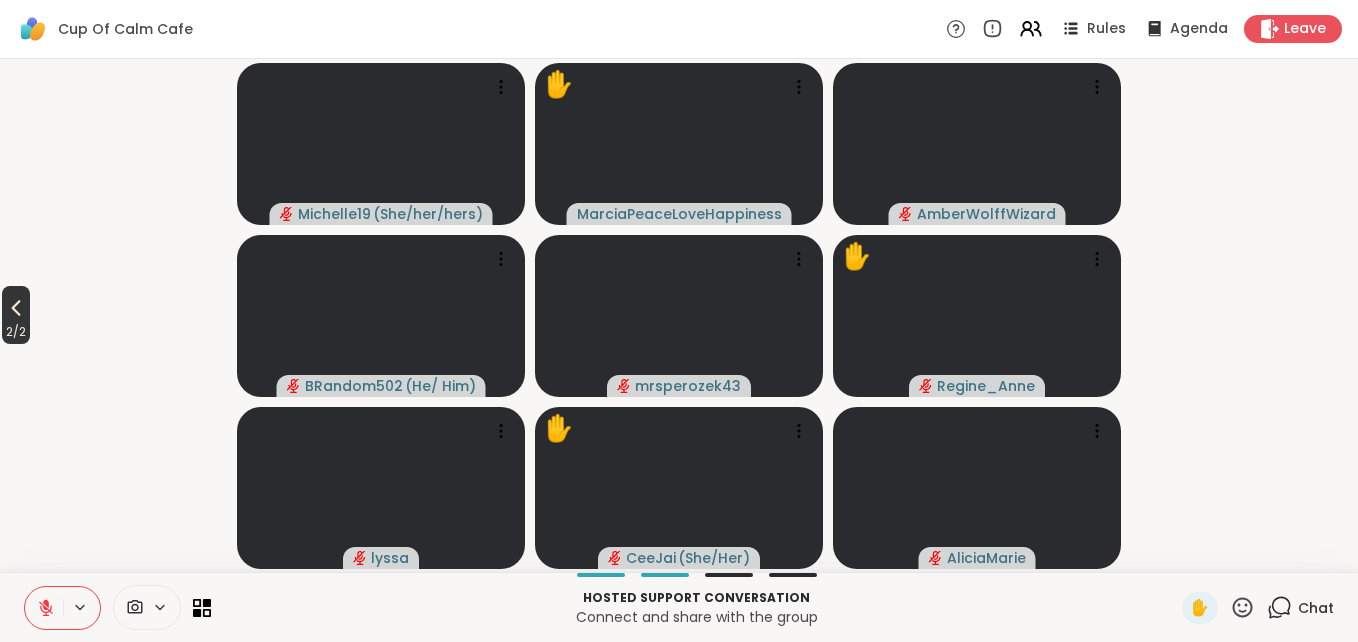 click 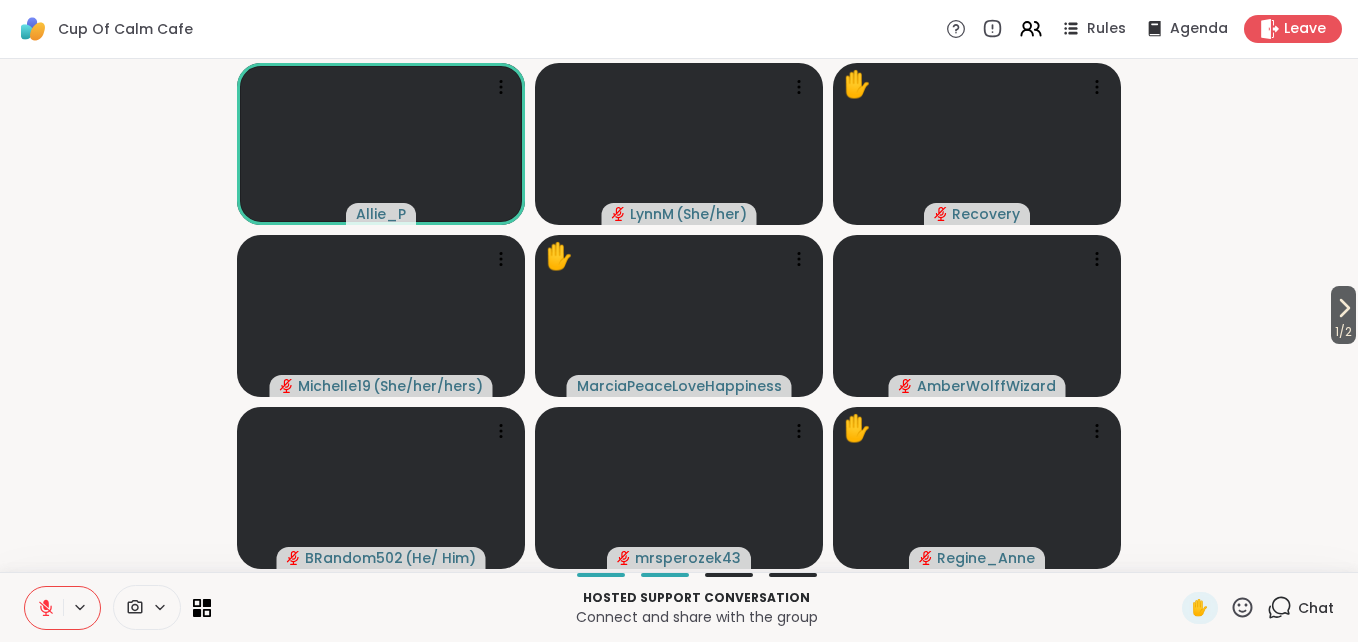 click 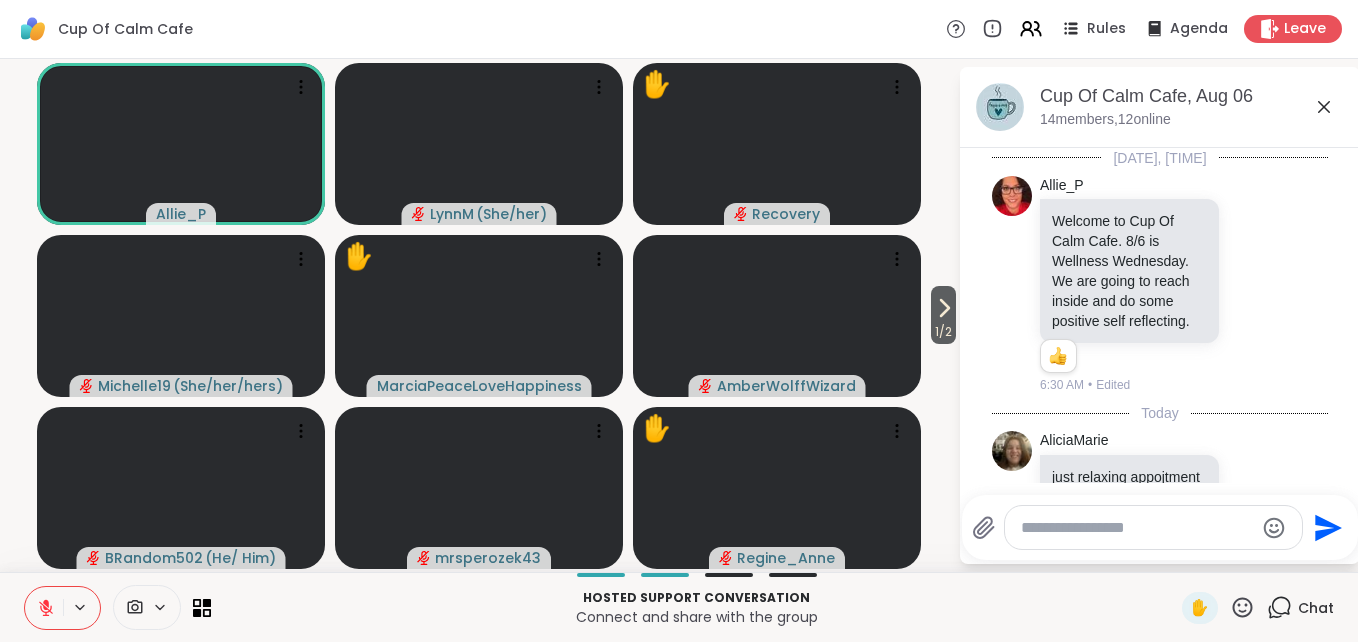 scroll, scrollTop: 1719, scrollLeft: 0, axis: vertical 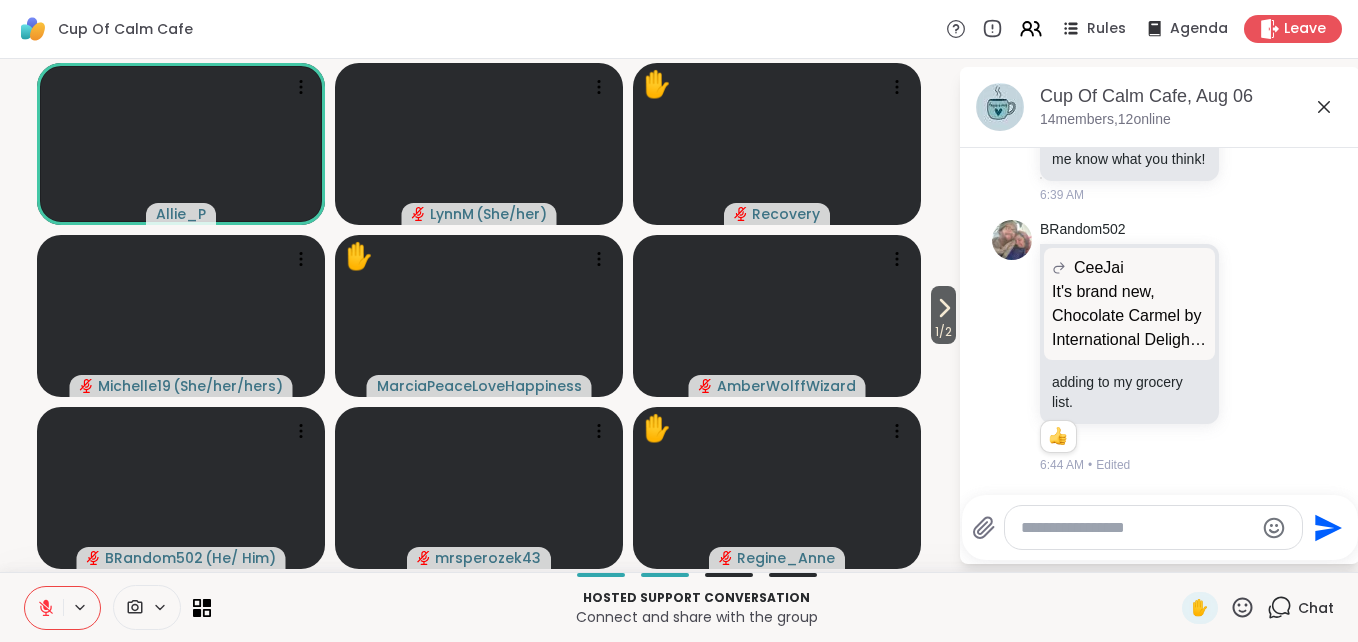 click at bounding box center (1137, 528) 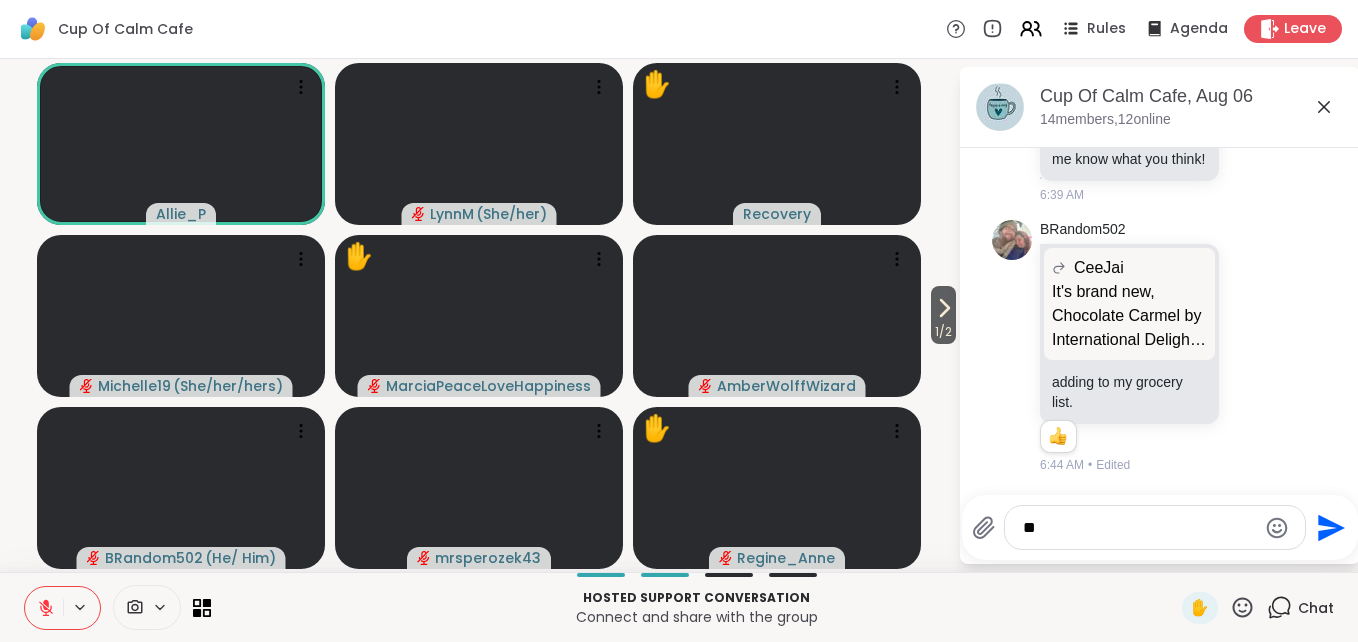 type on "***" 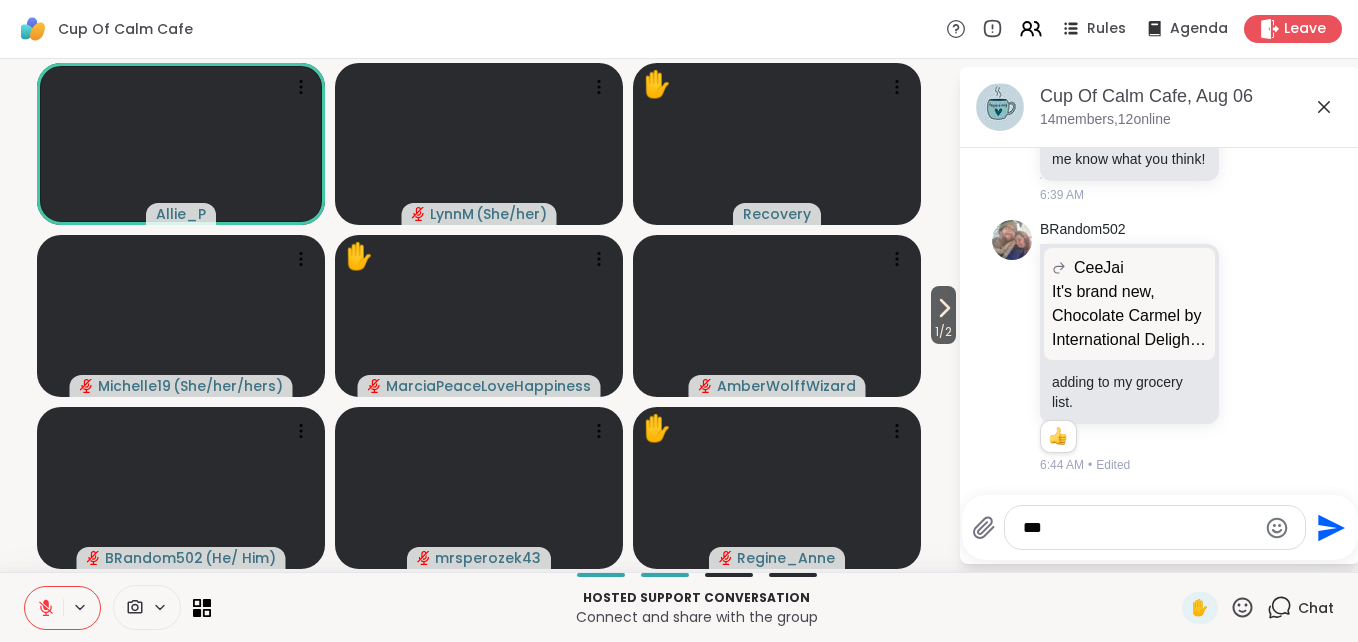 type 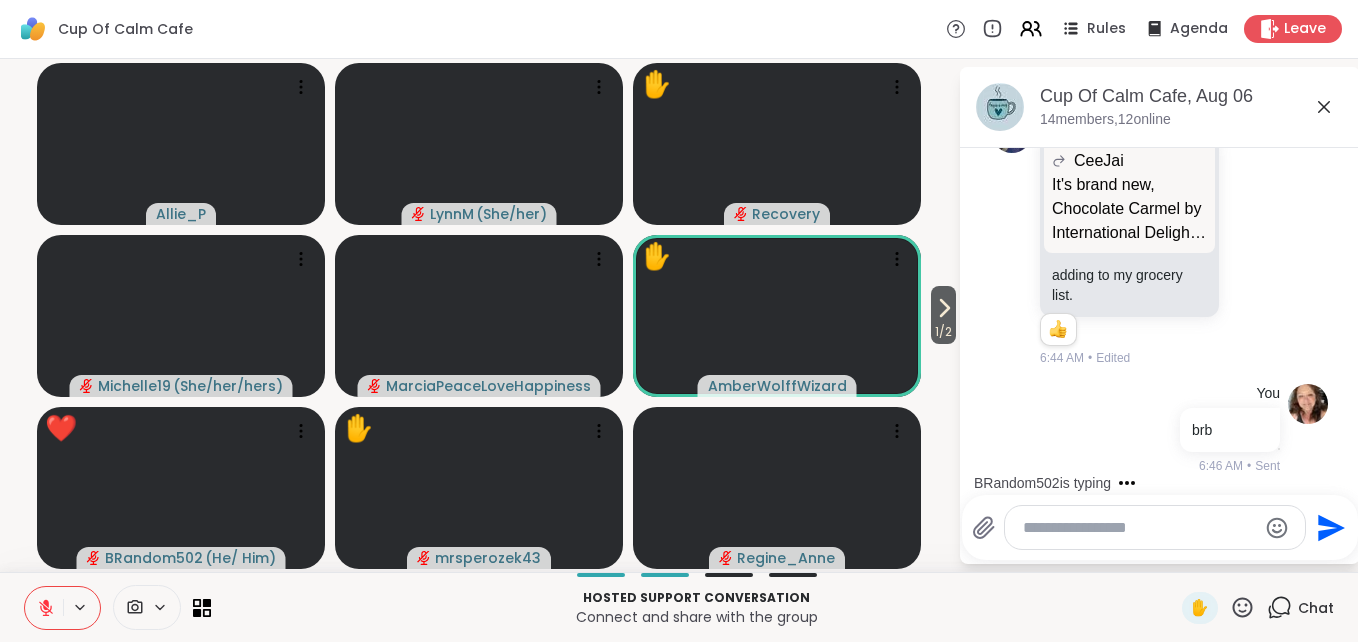 scroll, scrollTop: 1933, scrollLeft: 0, axis: vertical 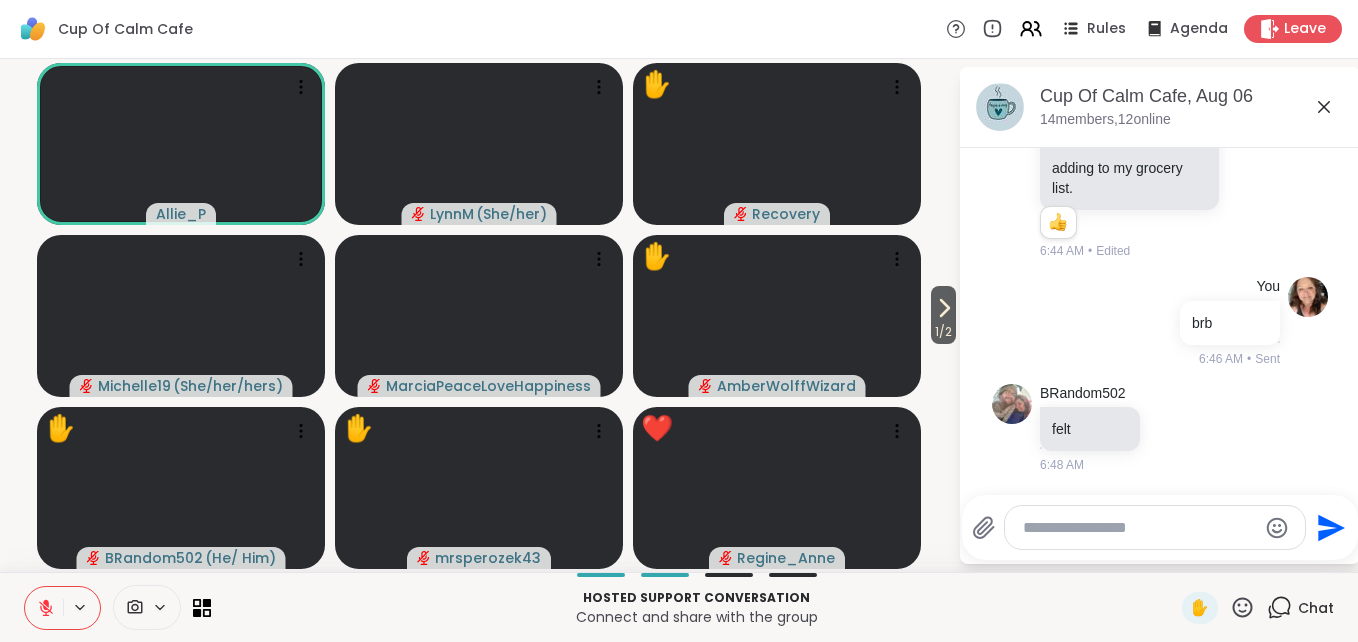click 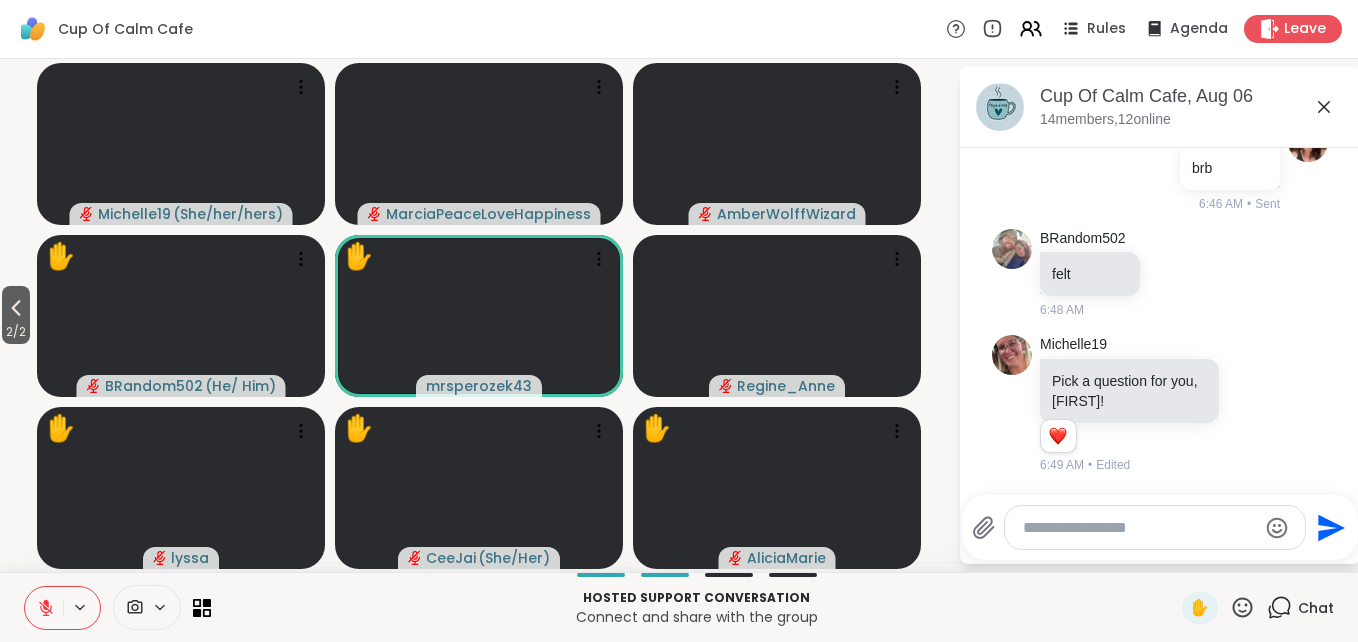 scroll, scrollTop: 2088, scrollLeft: 0, axis: vertical 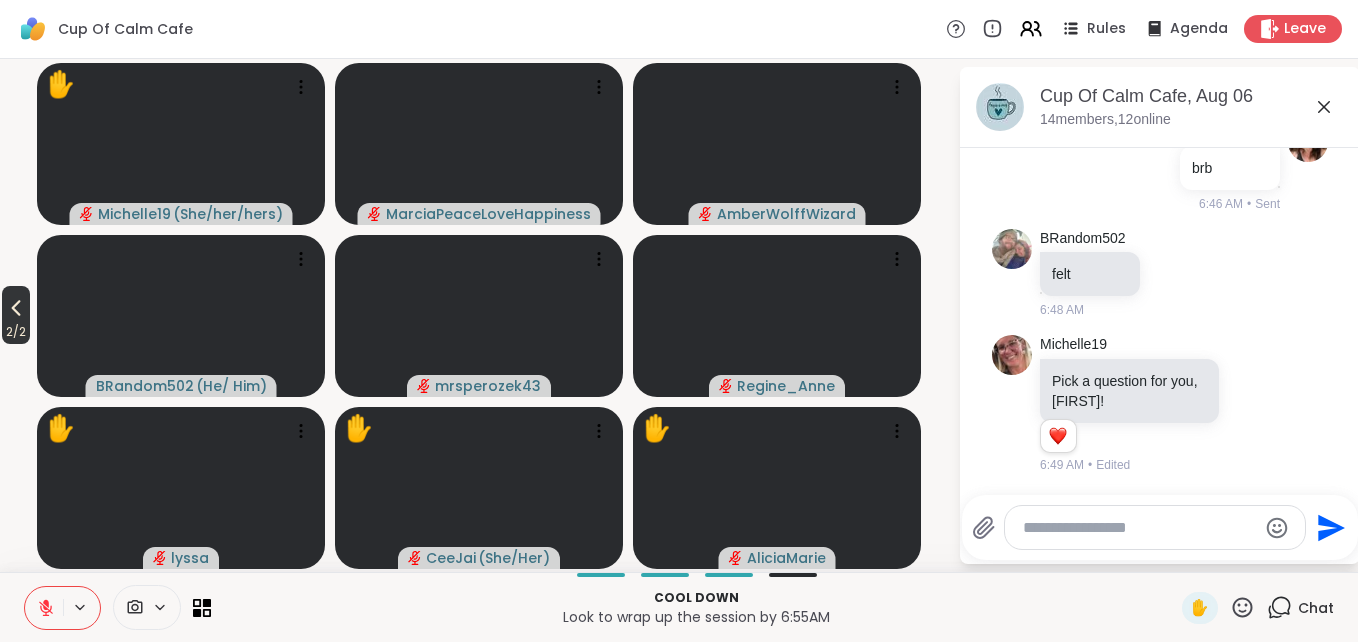 click 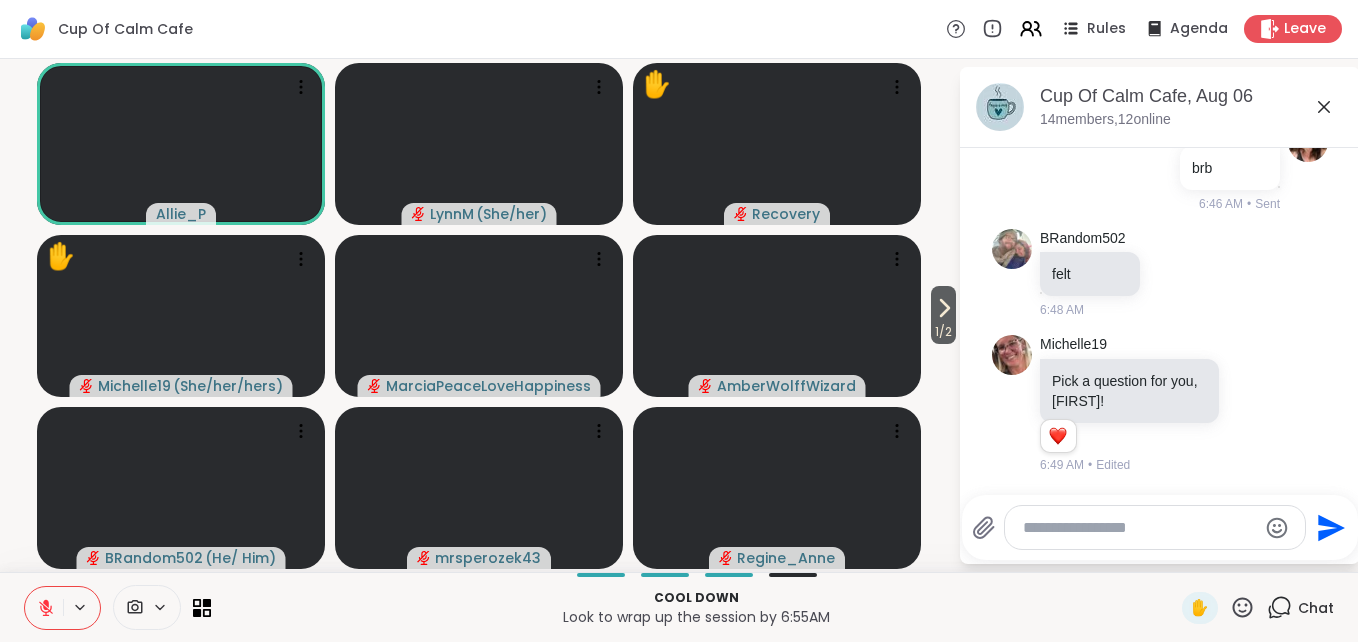 click 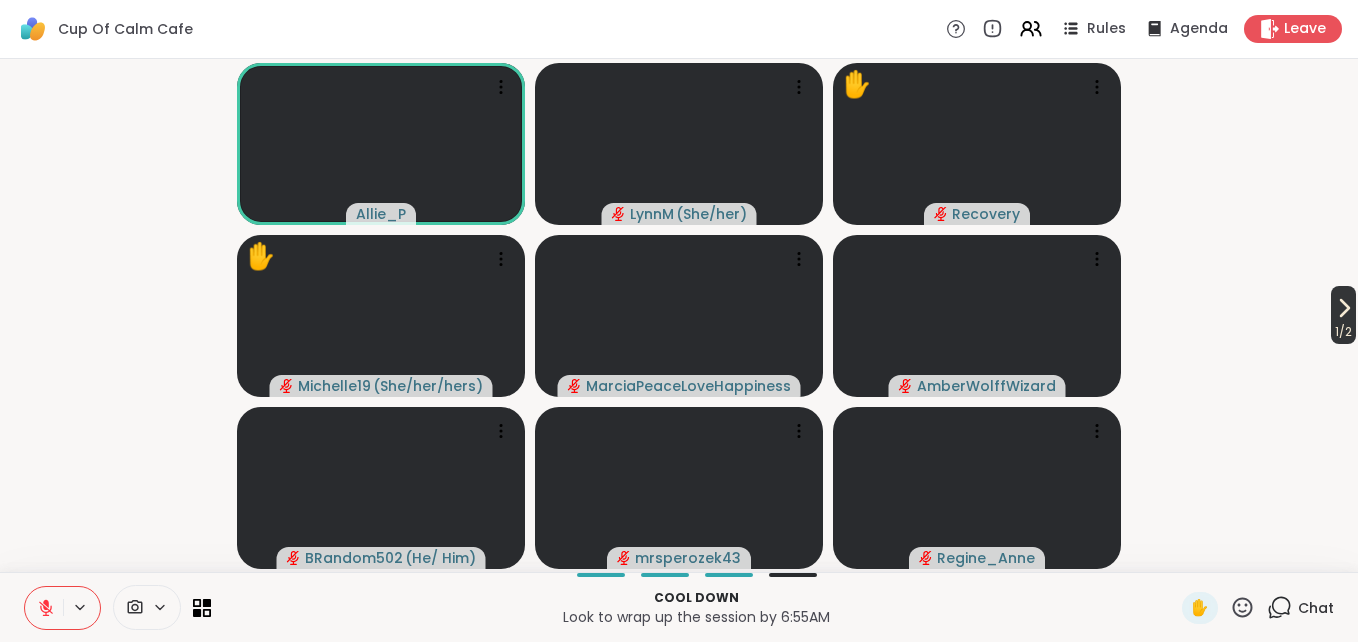 click 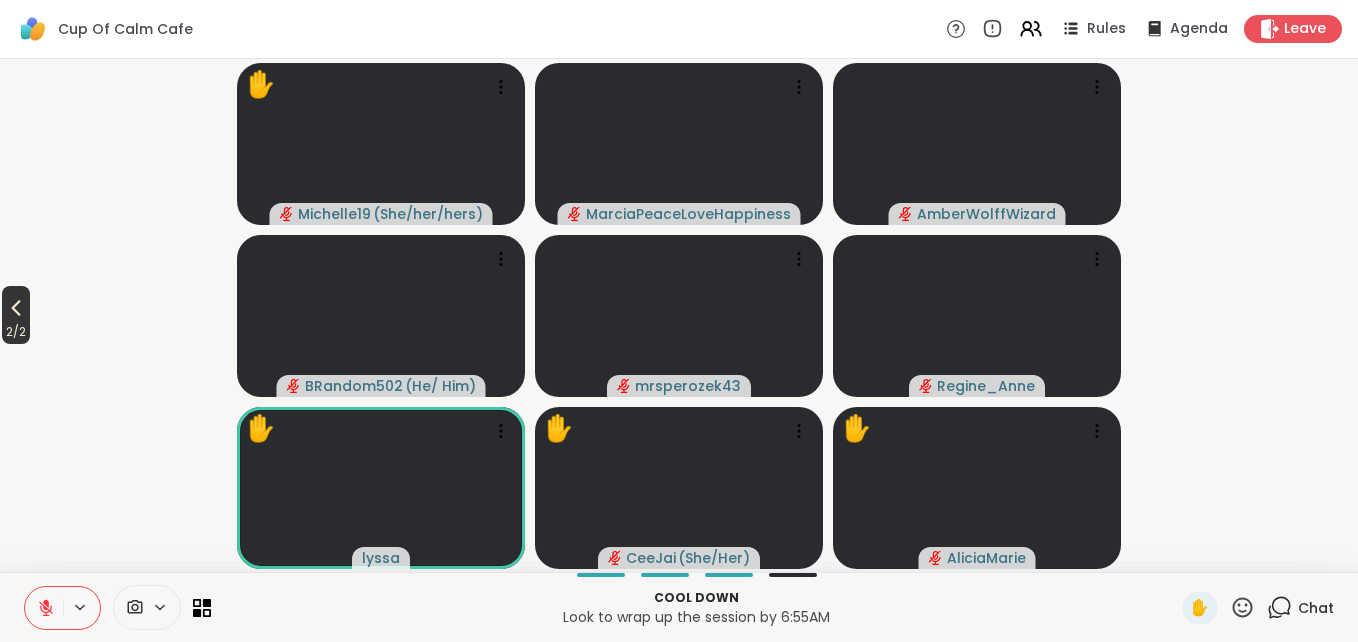 click 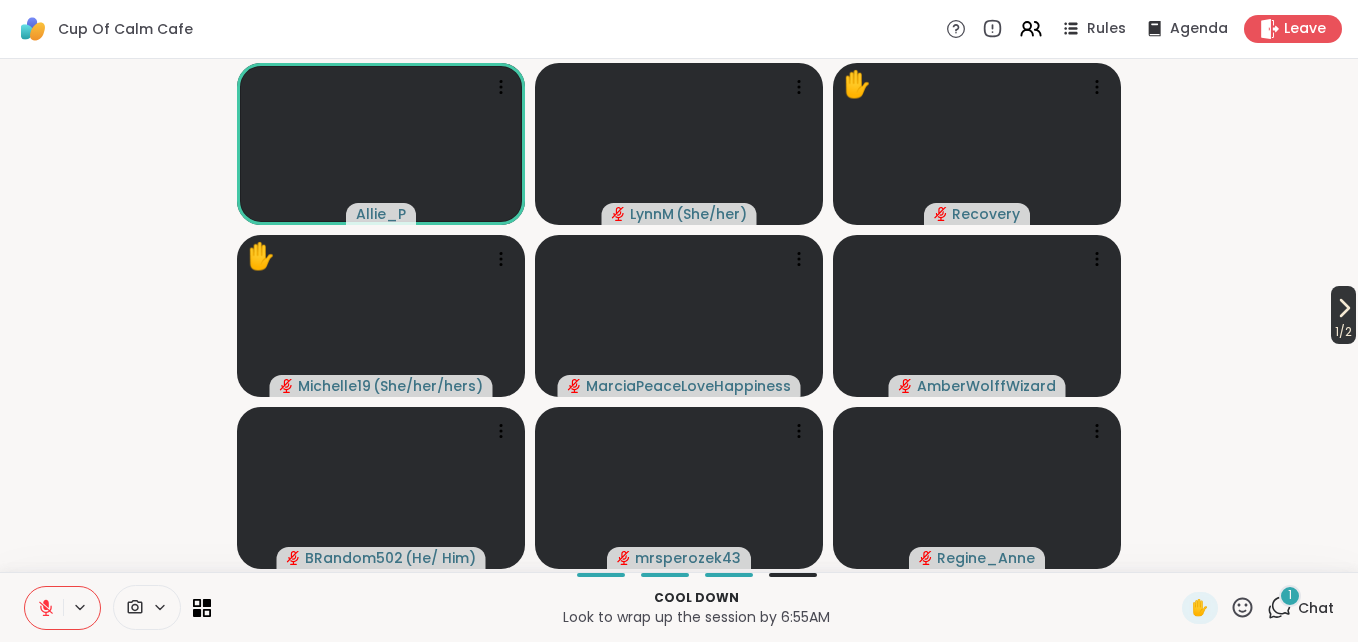 click 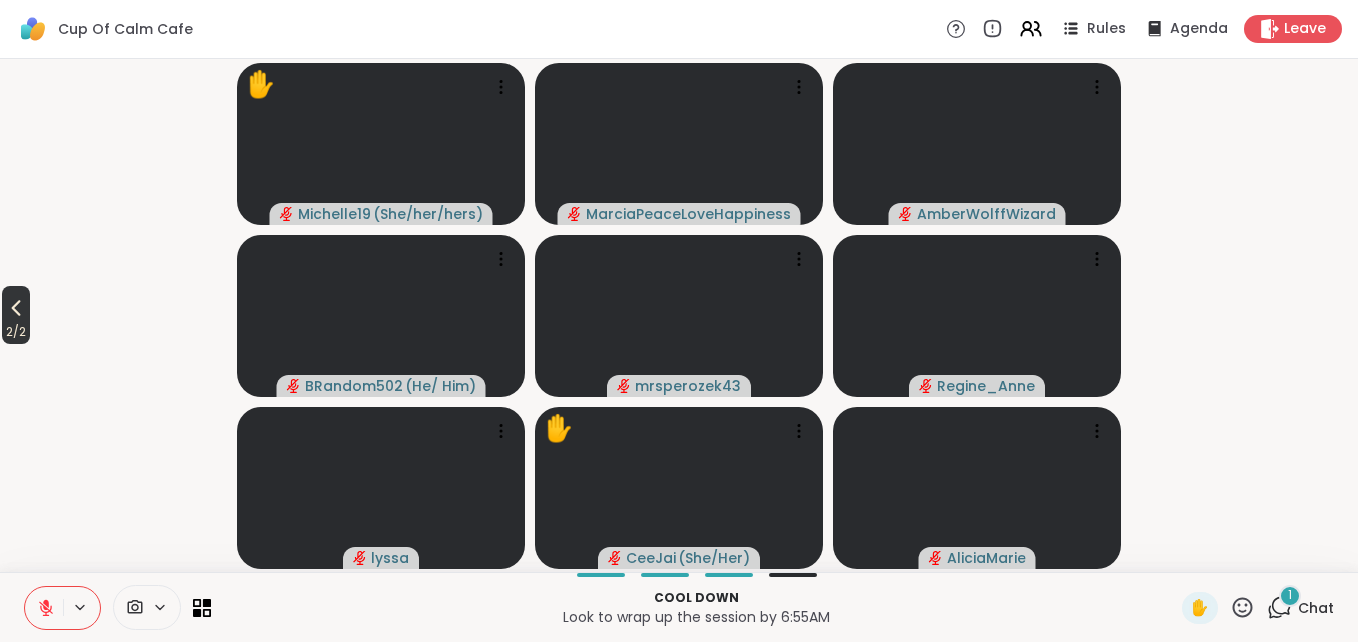 click 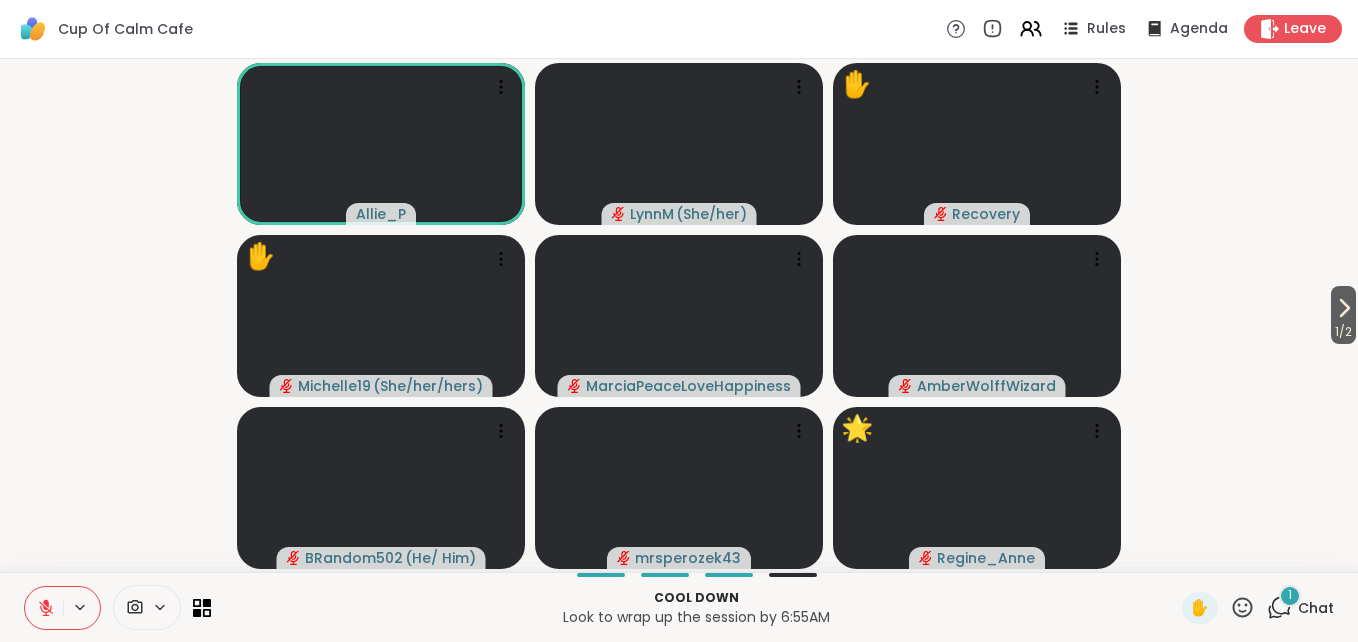 click 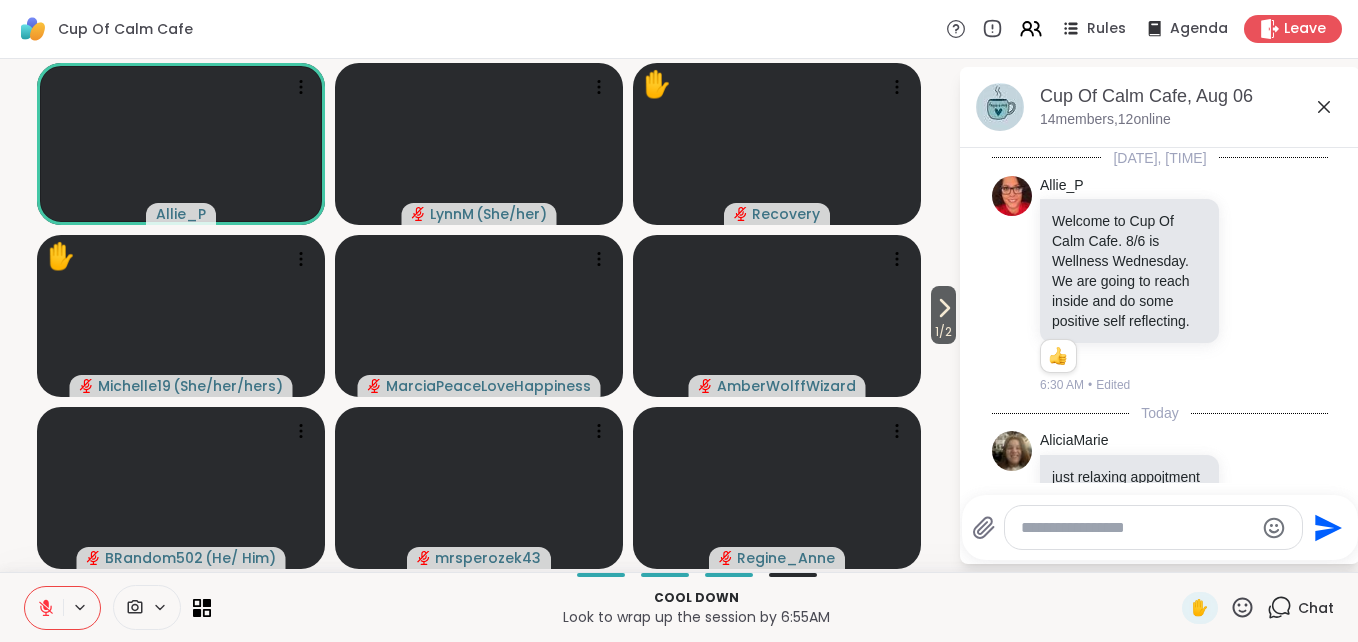 scroll, scrollTop: 2310, scrollLeft: 0, axis: vertical 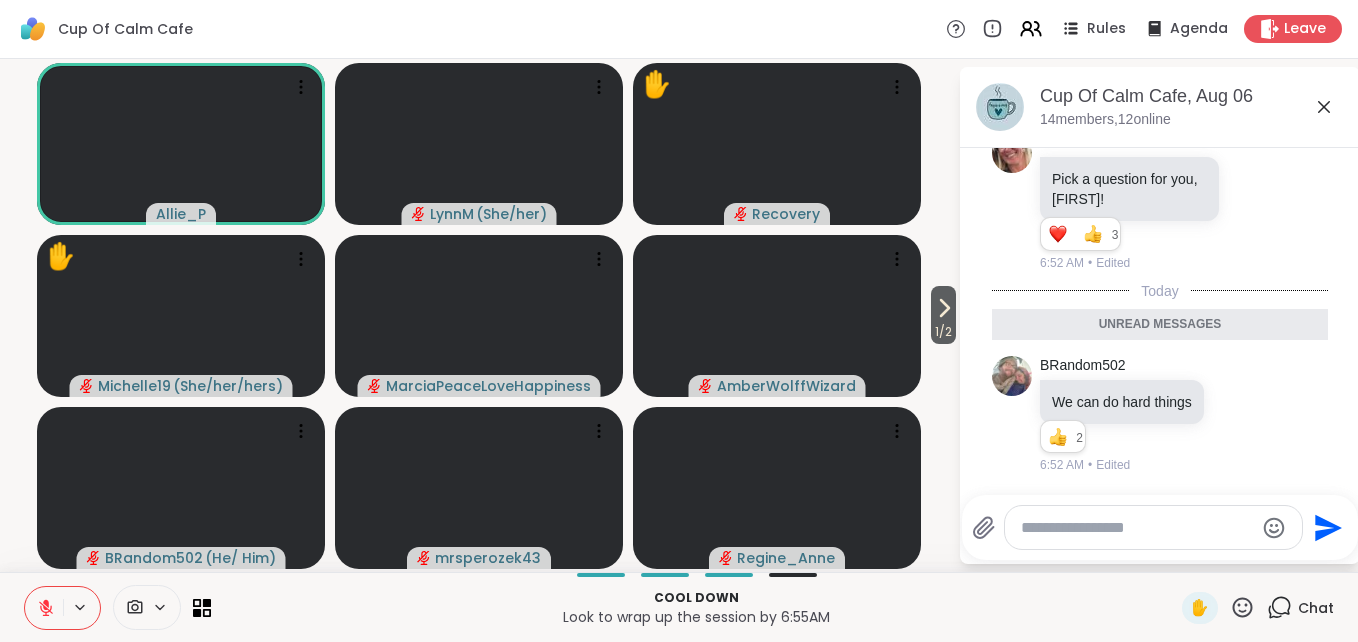 click 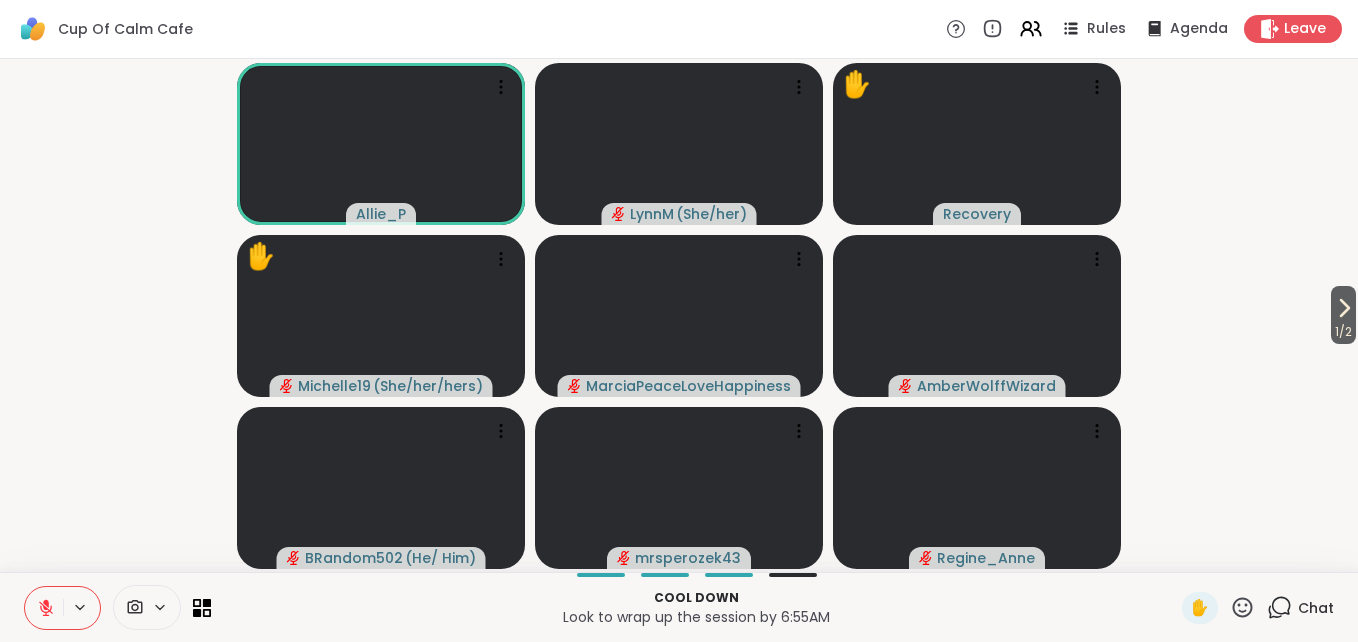 click on "Chat" at bounding box center (1316, 608) 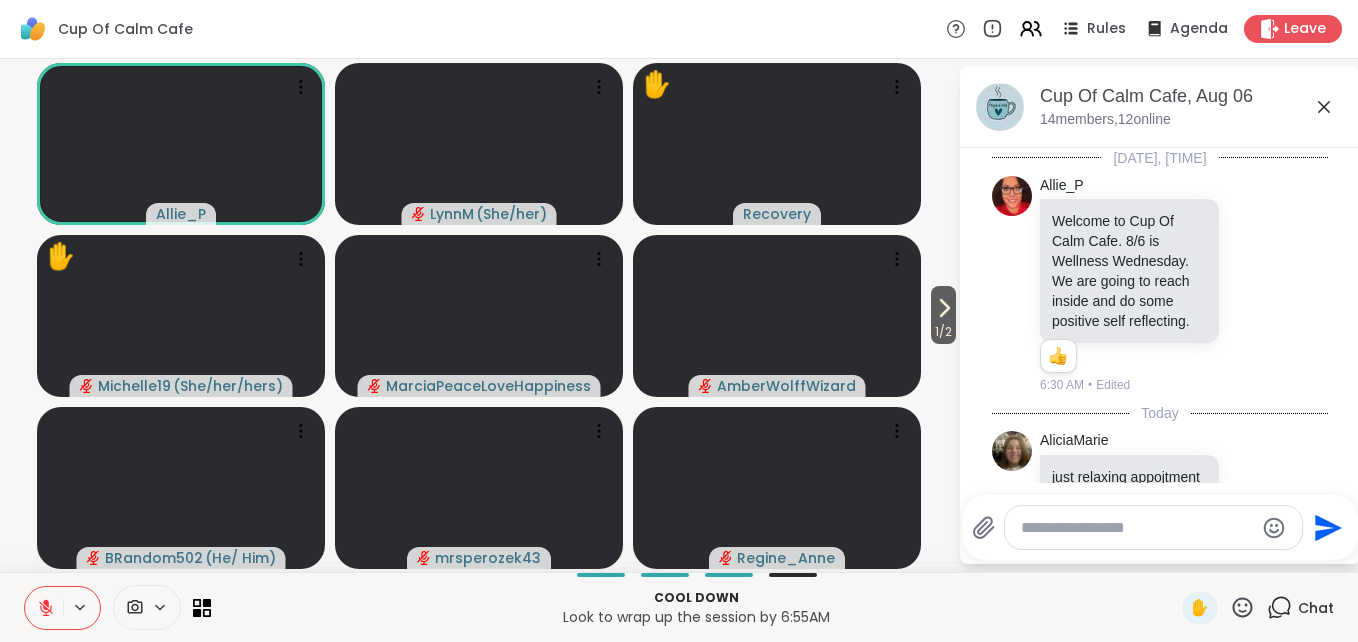 scroll, scrollTop: 2243, scrollLeft: 0, axis: vertical 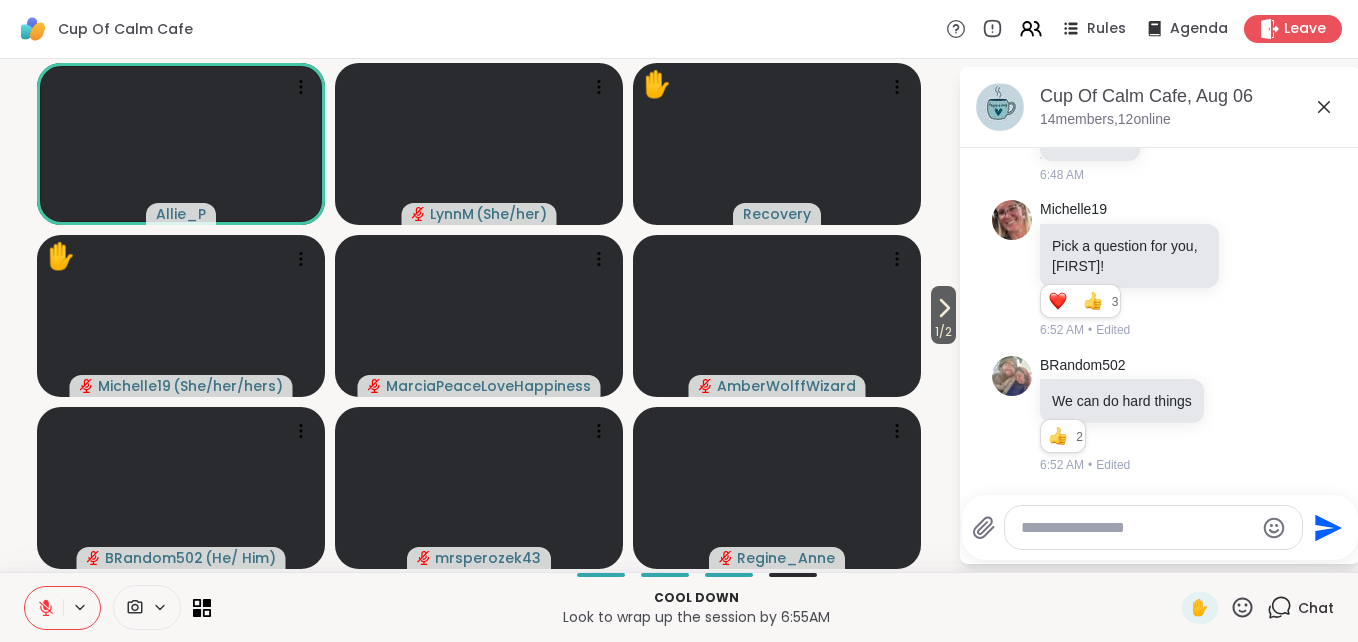 click at bounding box center [1137, 528] 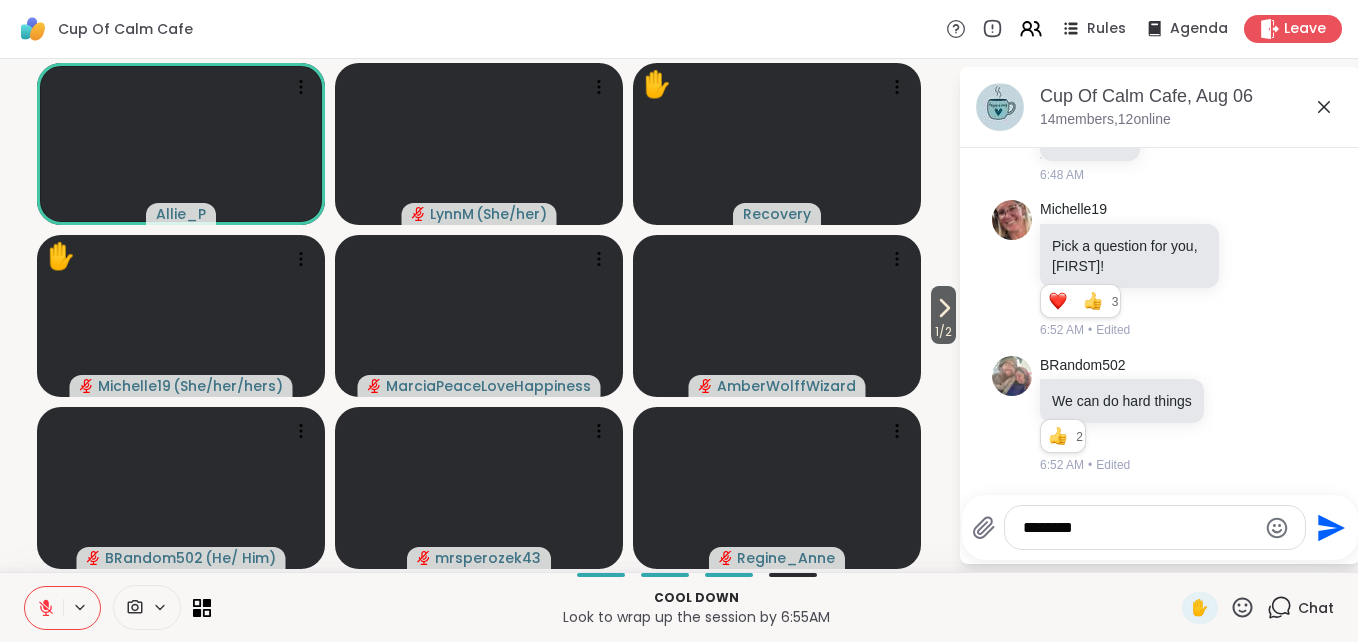 type on "********" 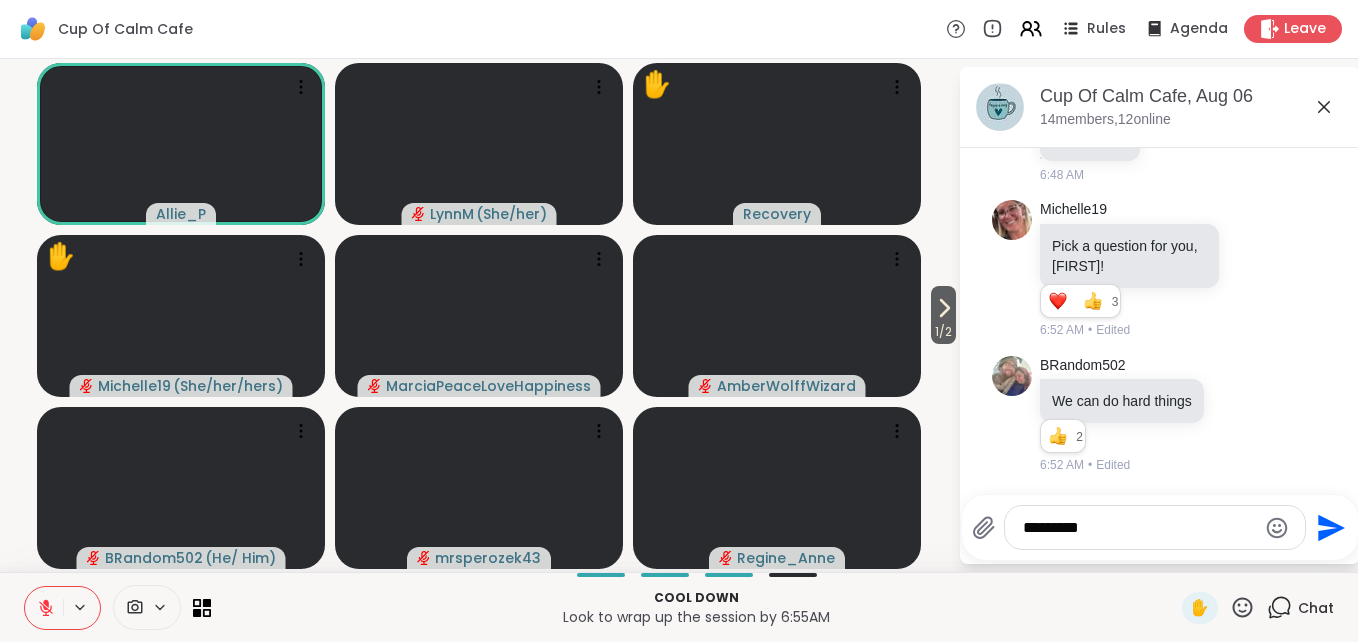 type 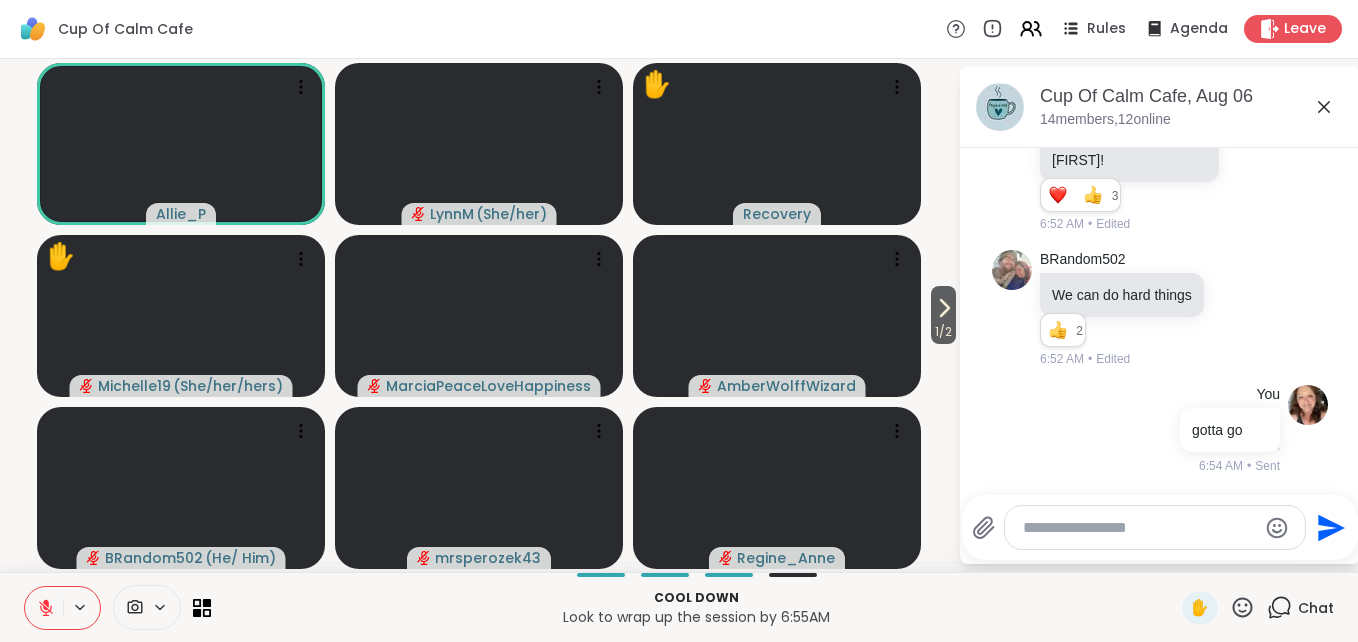 scroll, scrollTop: 2349, scrollLeft: 0, axis: vertical 